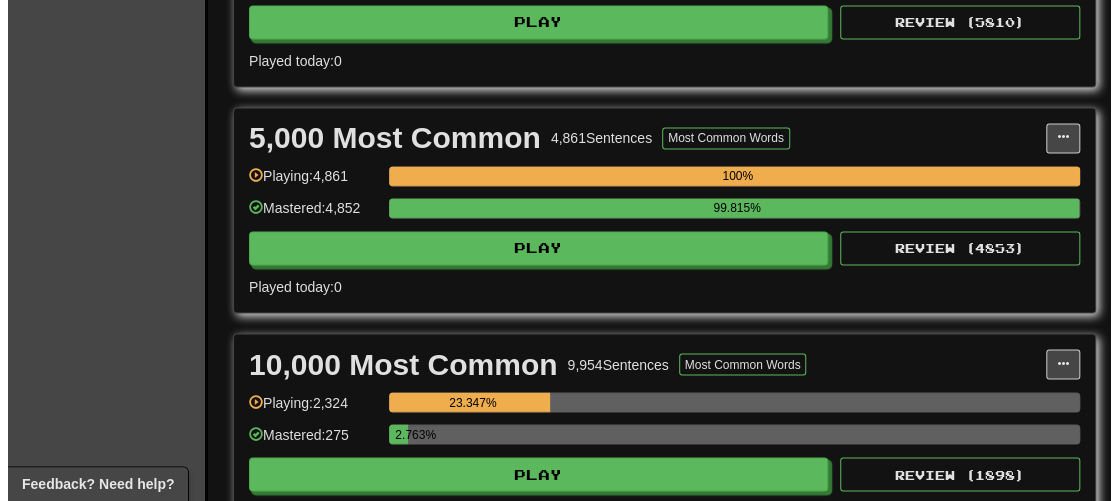 scroll, scrollTop: 1400, scrollLeft: 0, axis: vertical 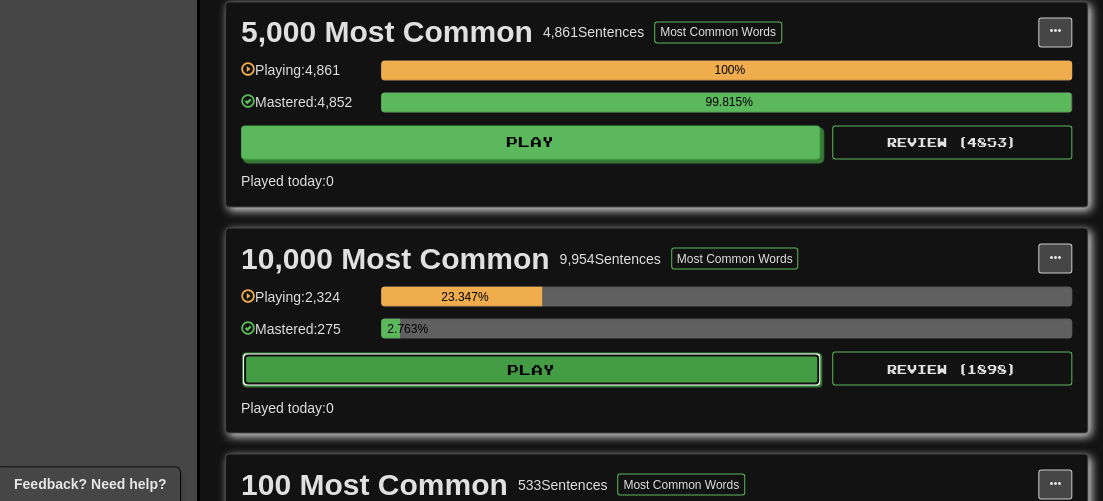 click on "Play" at bounding box center [531, 369] 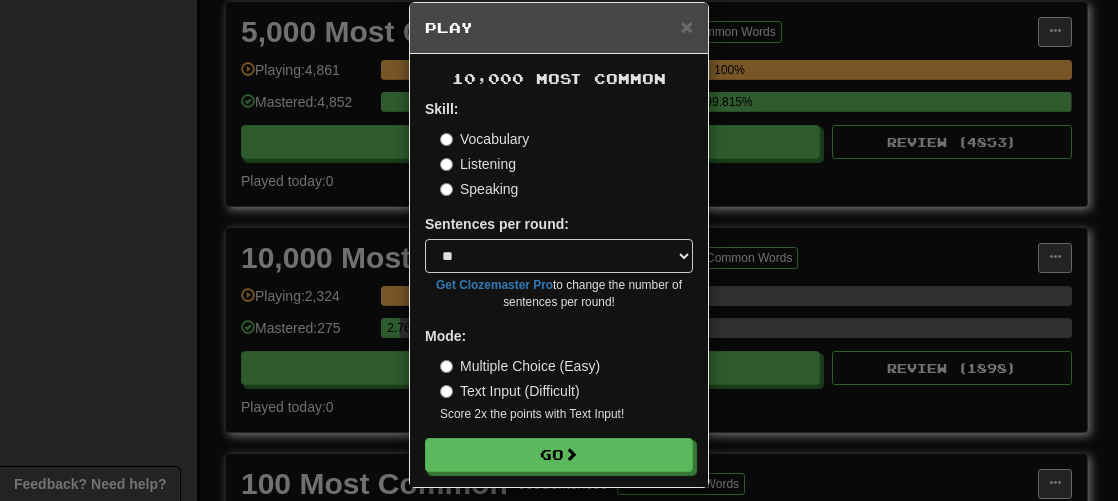 scroll, scrollTop: 43, scrollLeft: 0, axis: vertical 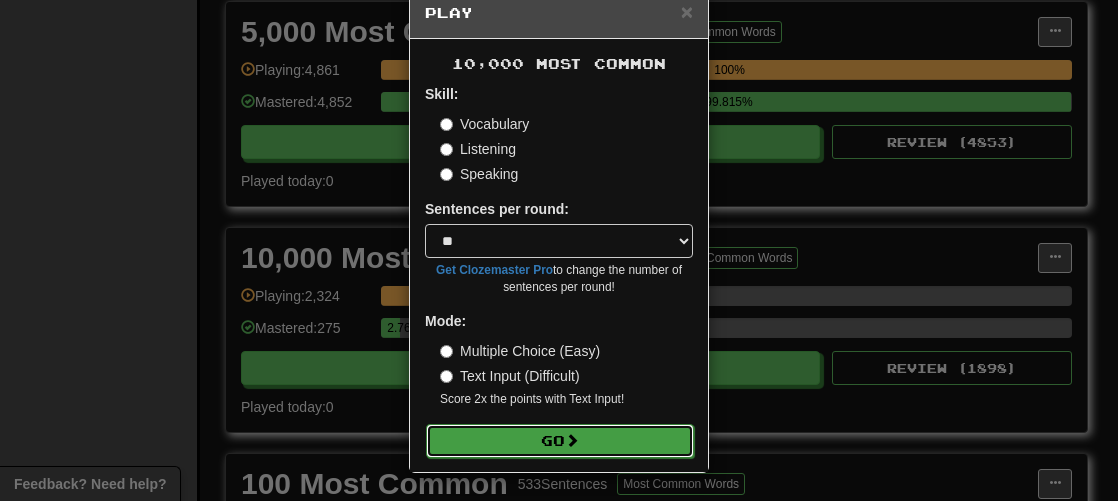click on "Go" at bounding box center (560, 441) 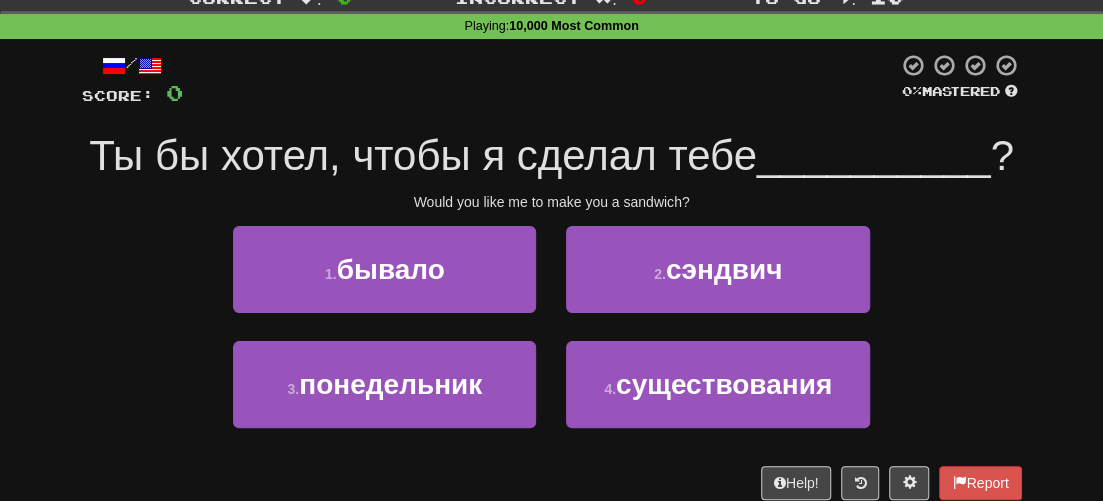 scroll, scrollTop: 100, scrollLeft: 0, axis: vertical 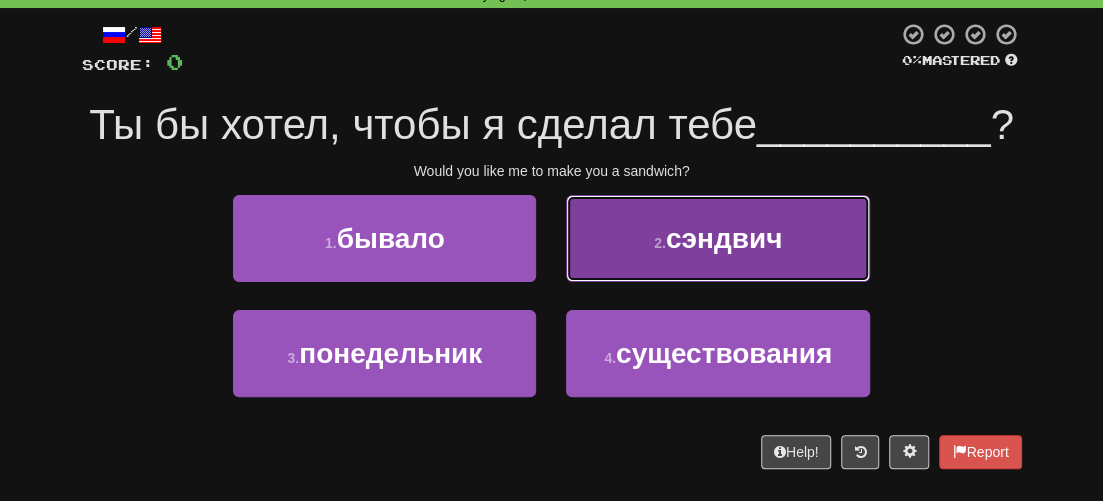 click on "2 .  сэндвич" at bounding box center [717, 238] 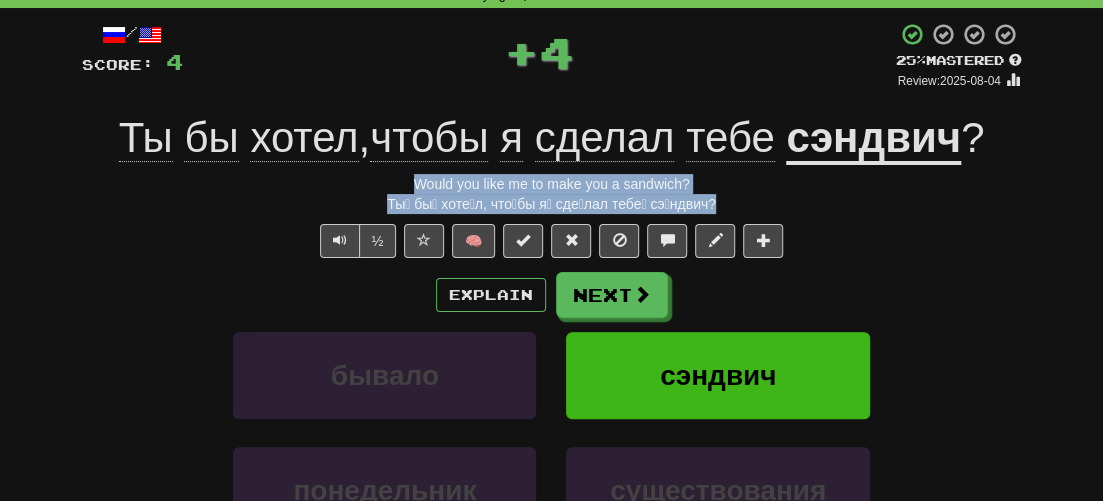 drag, startPoint x: 701, startPoint y: 207, endPoint x: 385, endPoint y: 189, distance: 316.51224 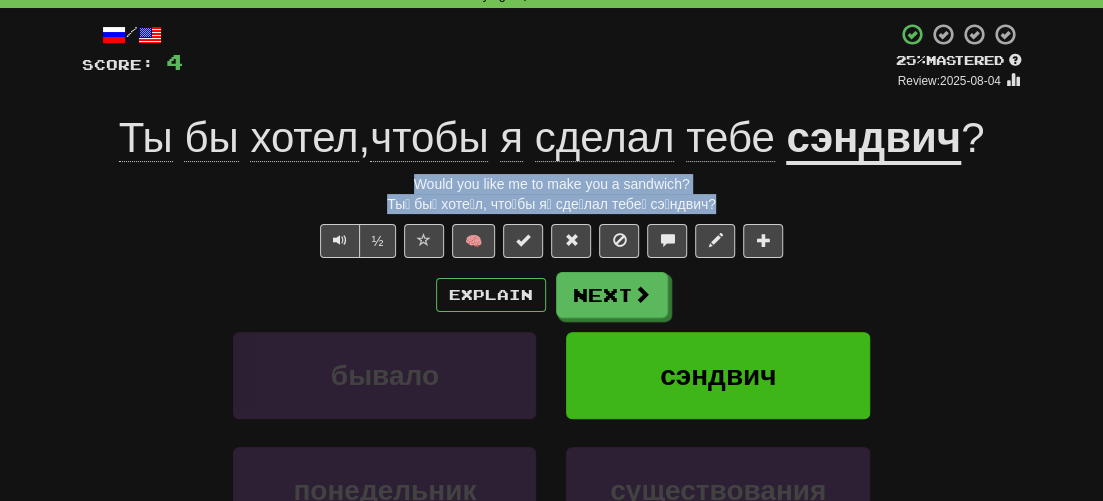 copy on "Would you like me to make you a sandwich? Ты́ бы́ хоте́л, что́бы я́ сде́лал тебе́ сэ́ндвич?" 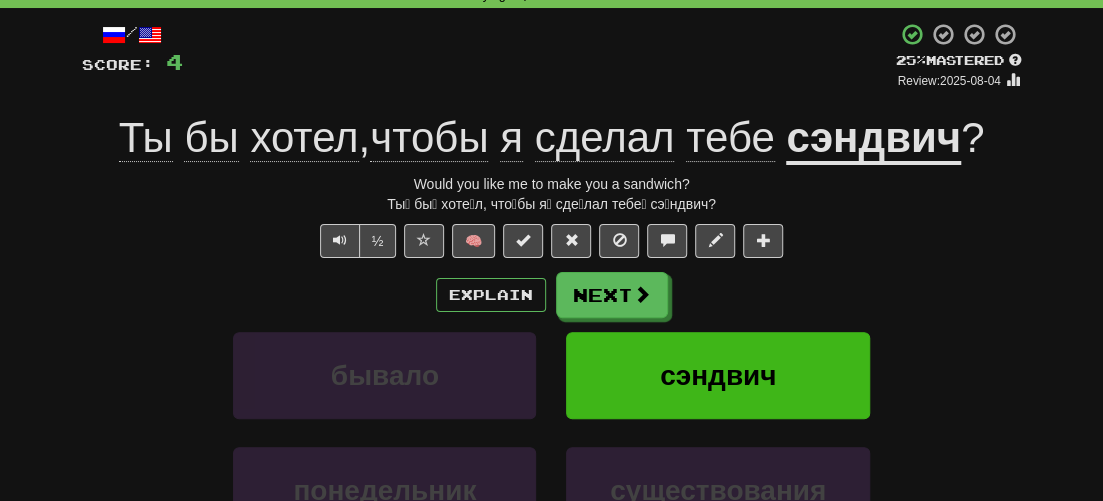 click on "Explain Next" at bounding box center [552, 295] 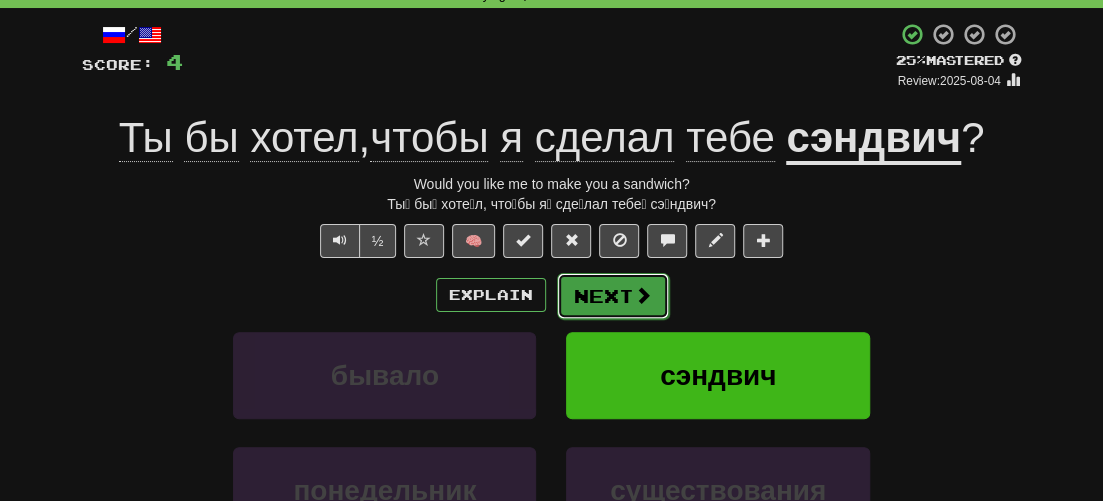 click on "Next" at bounding box center [613, 296] 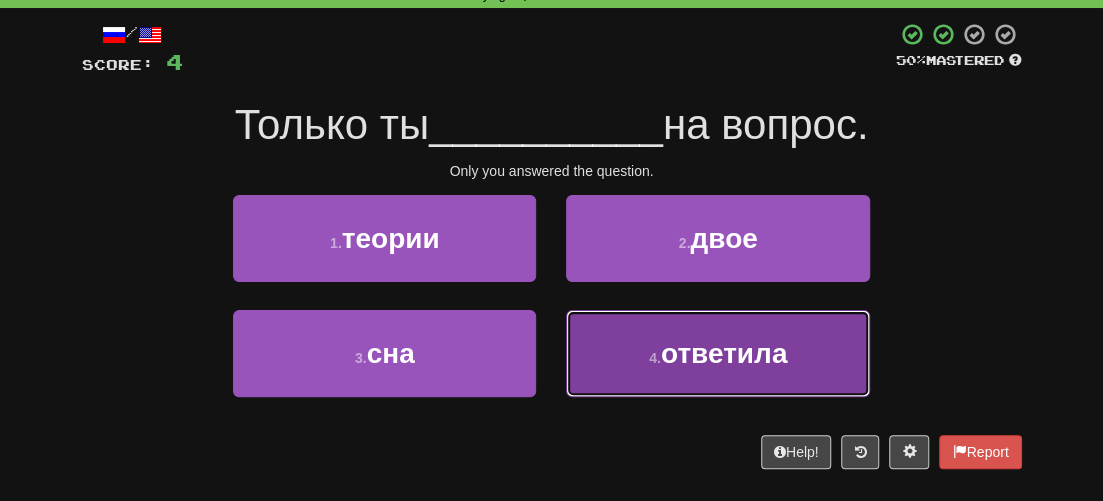 click on "4 .  ответила" at bounding box center [717, 353] 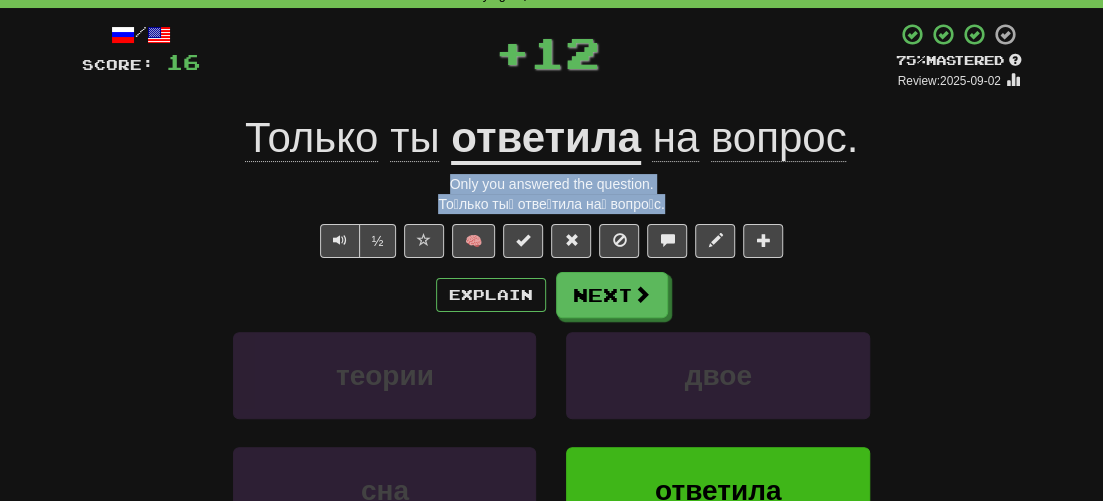 drag, startPoint x: 651, startPoint y: 203, endPoint x: 447, endPoint y: 190, distance: 204.4138 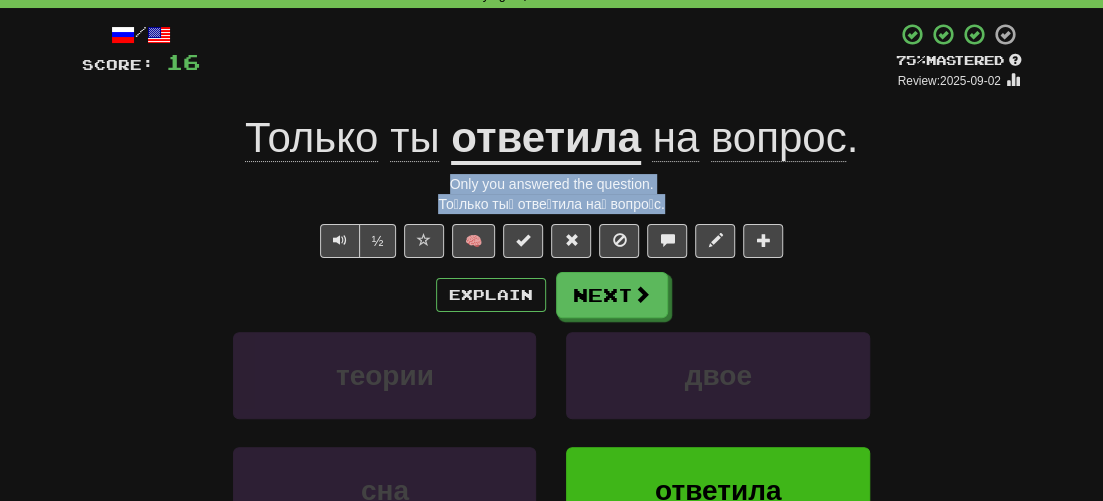 copy on "Only you answered the question. То́лько ты́ отве́тила на́ вопро́с." 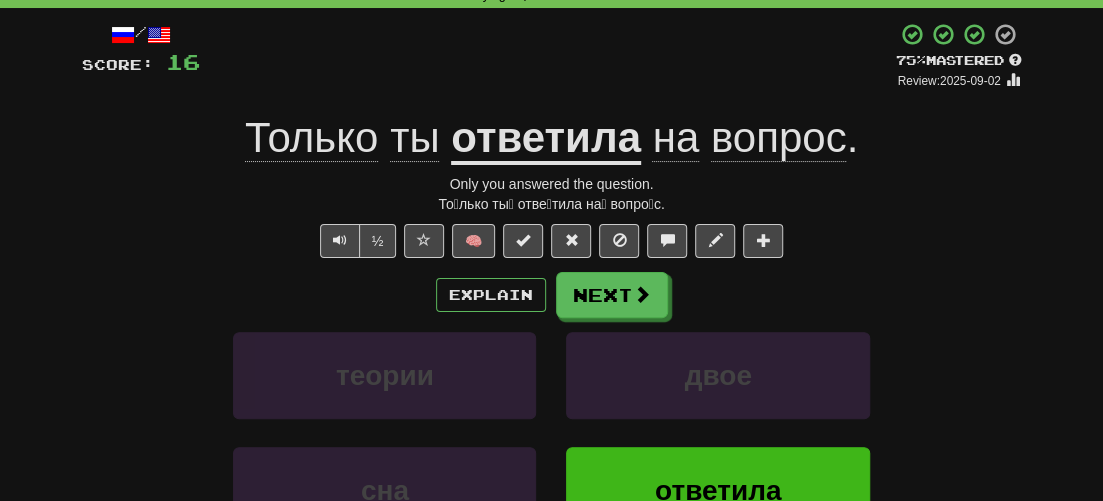 click on "Explain Next" at bounding box center (552, 295) 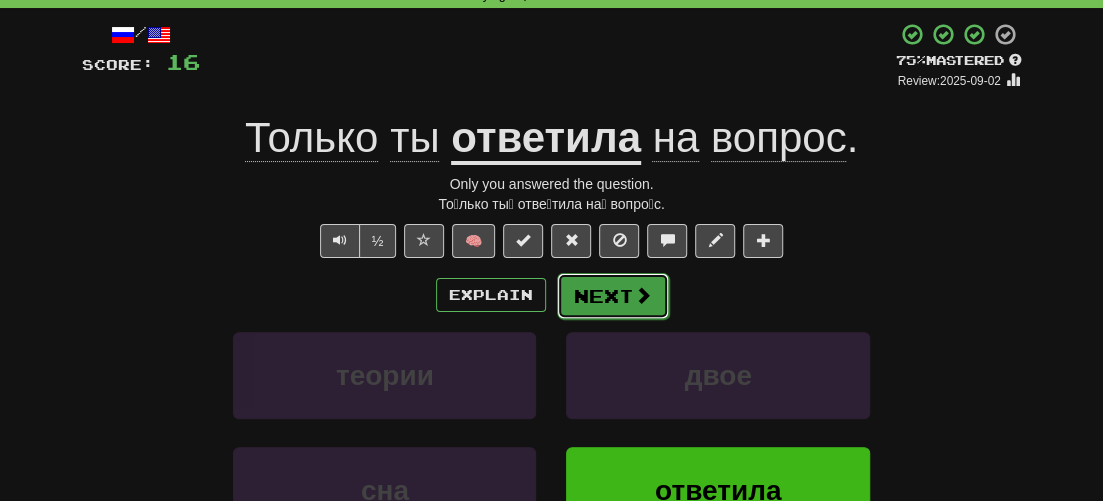 click on "Next" at bounding box center (613, 296) 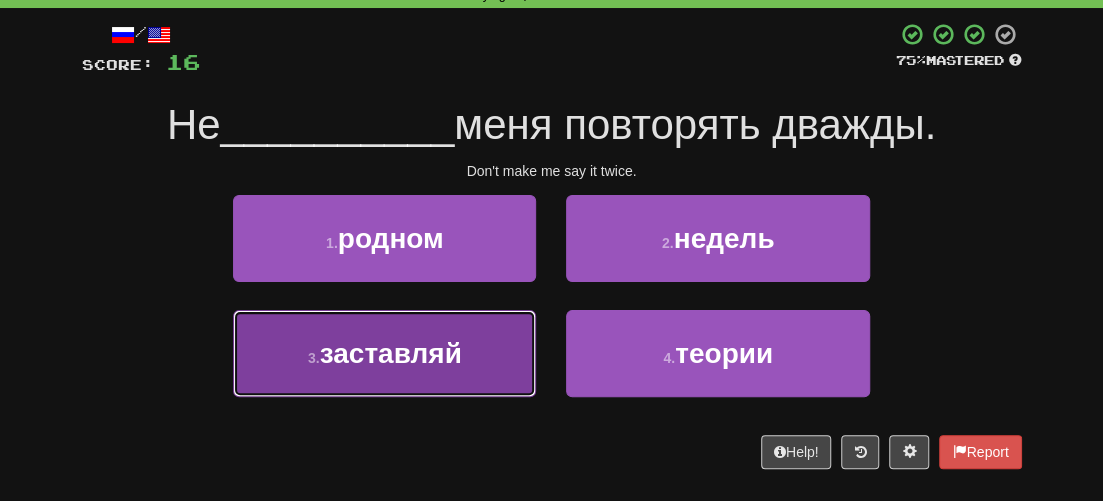 click on "заставляй" at bounding box center (391, 353) 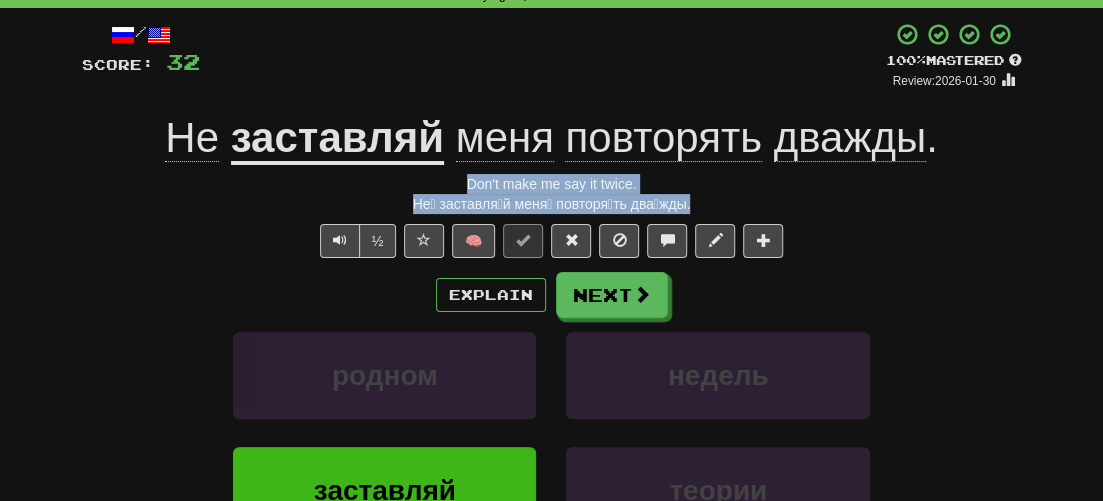 drag, startPoint x: 713, startPoint y: 200, endPoint x: 427, endPoint y: 188, distance: 286.25165 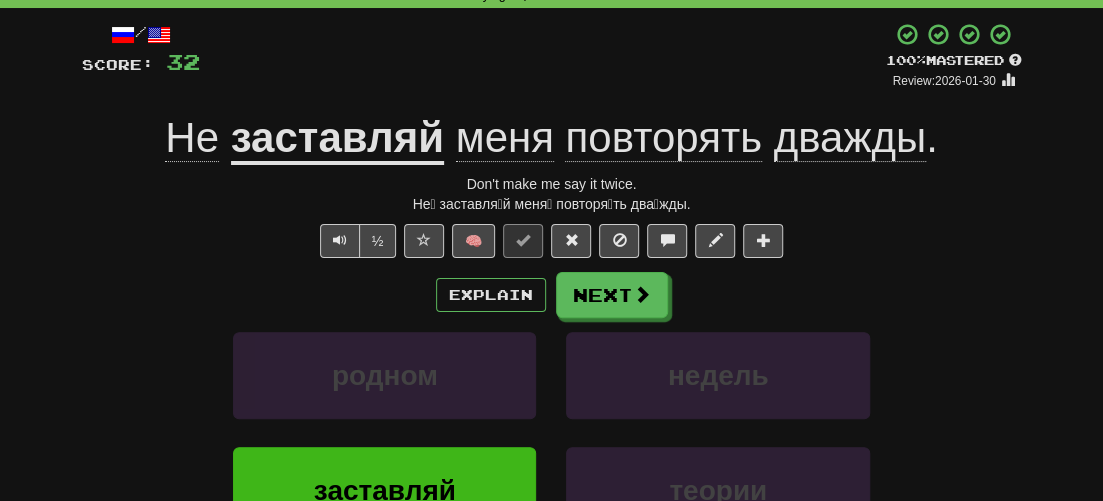 click on "родном недель" at bounding box center [552, 389] 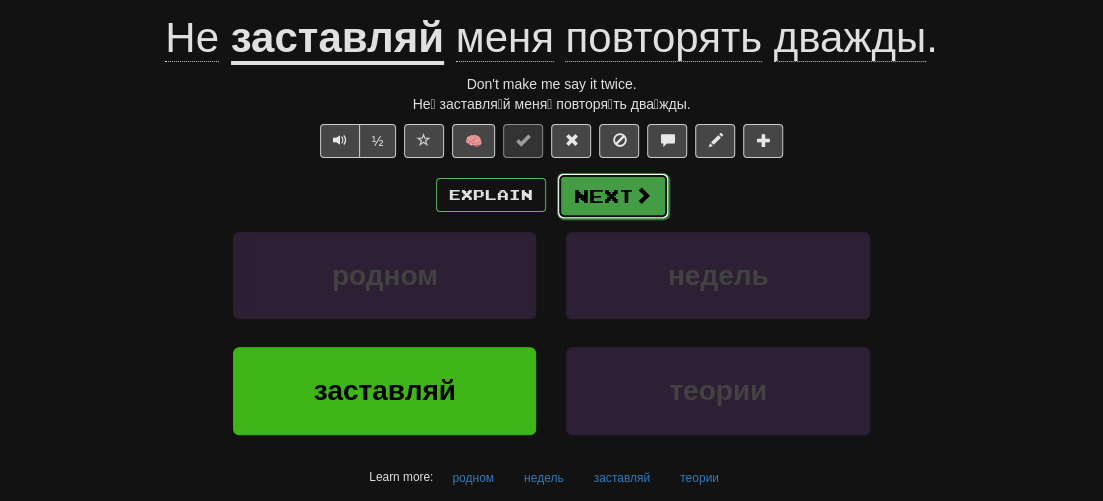 click on "Next" at bounding box center (613, 196) 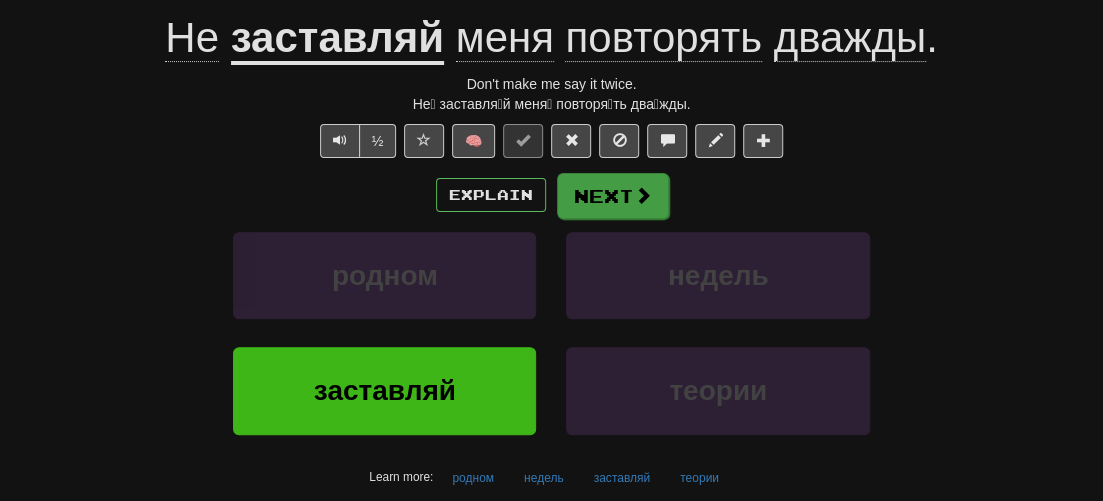 scroll, scrollTop: 187, scrollLeft: 0, axis: vertical 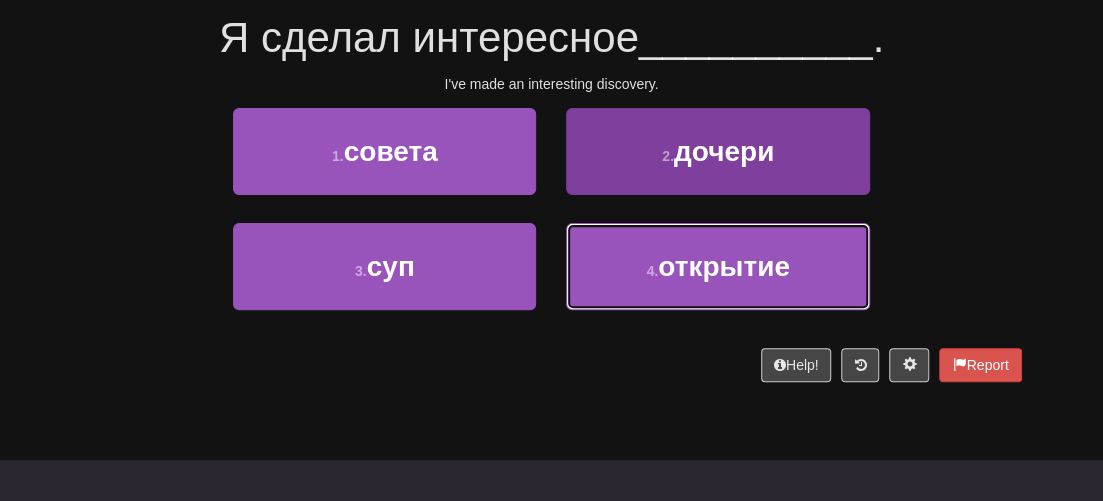 click on "4 .  открытие" at bounding box center (717, 266) 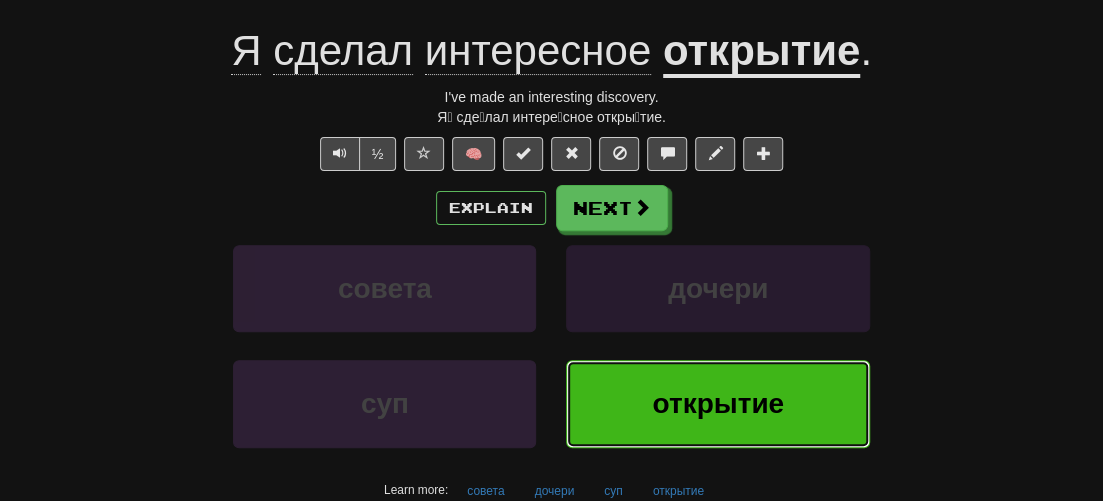 scroll, scrollTop: 200, scrollLeft: 0, axis: vertical 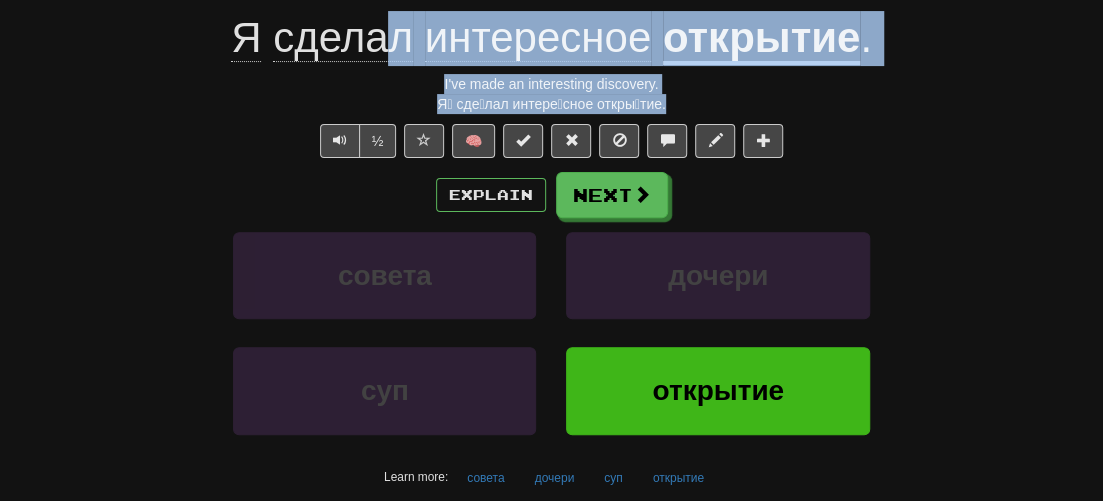 drag, startPoint x: 672, startPoint y: 105, endPoint x: 396, endPoint y: 66, distance: 278.74182 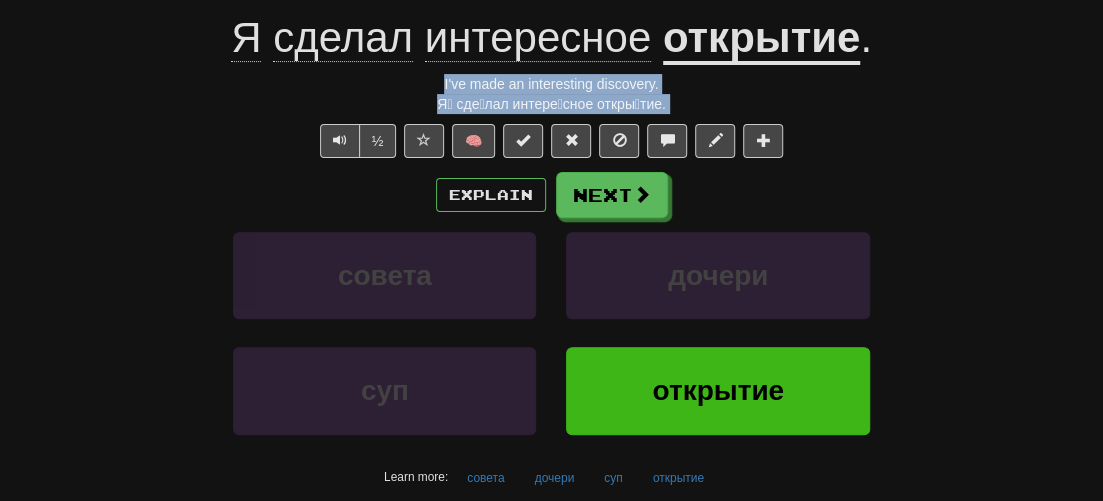 drag, startPoint x: 662, startPoint y: 103, endPoint x: 426, endPoint y: 92, distance: 236.25621 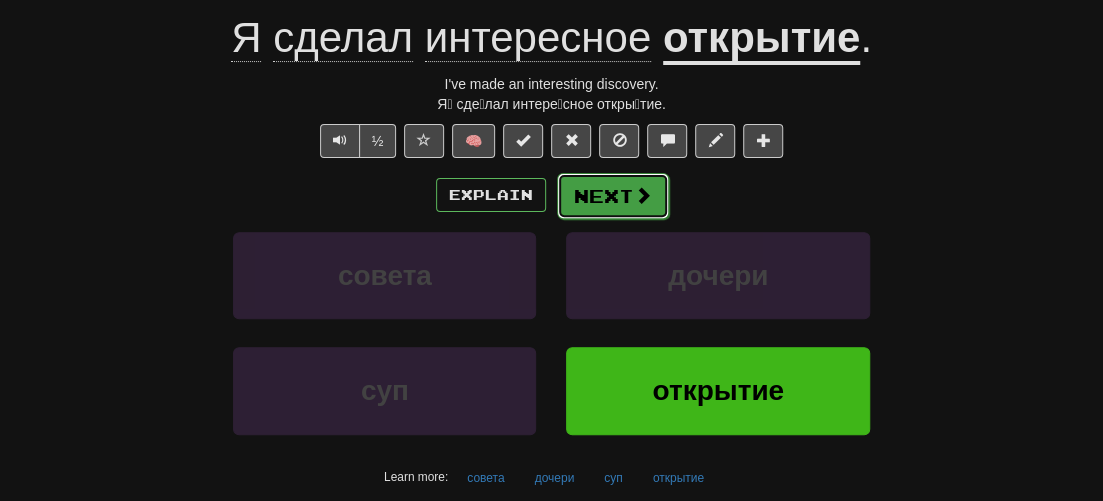 click on "Next" at bounding box center [613, 196] 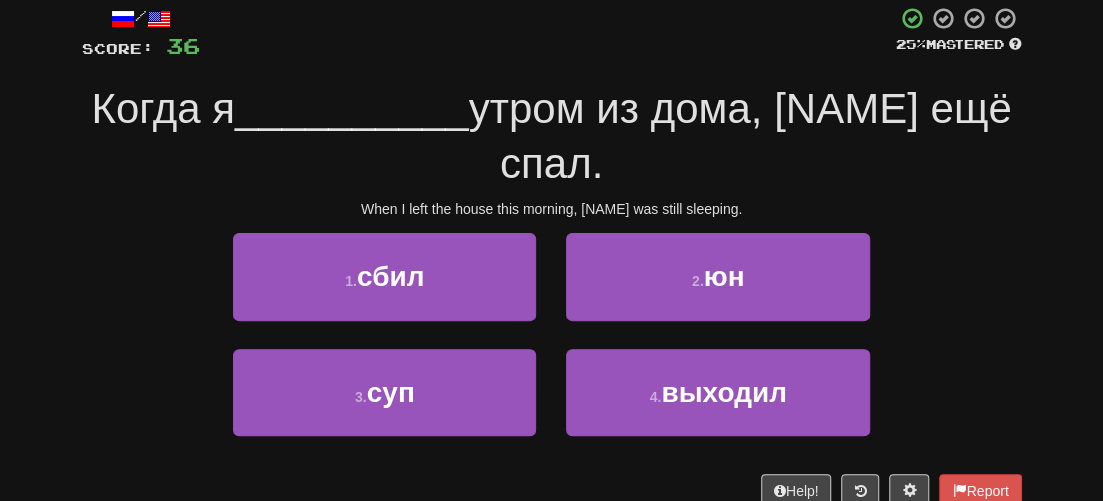 scroll, scrollTop: 87, scrollLeft: 0, axis: vertical 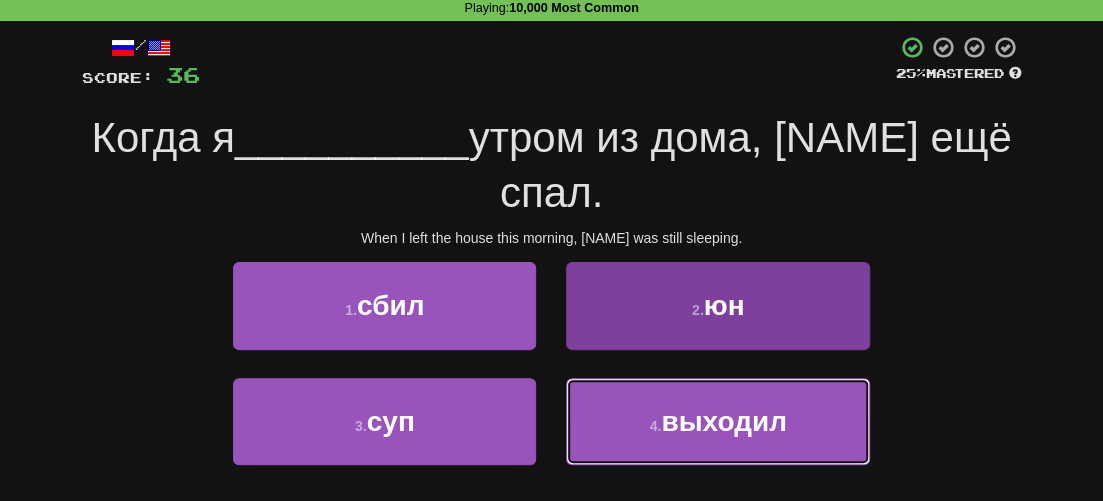 click on "4 .  выходил" at bounding box center [717, 421] 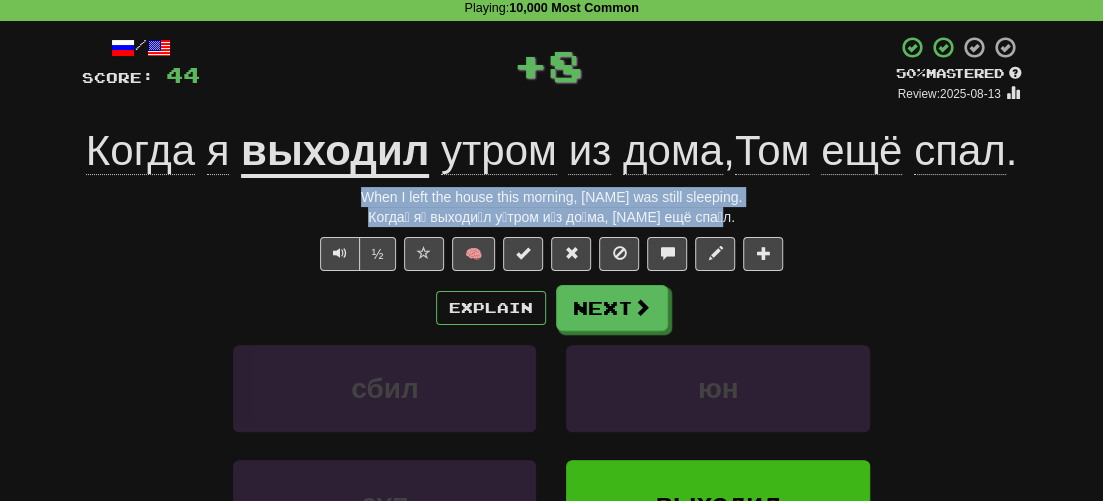 drag, startPoint x: 694, startPoint y: 276, endPoint x: 358, endPoint y: 249, distance: 337.08307 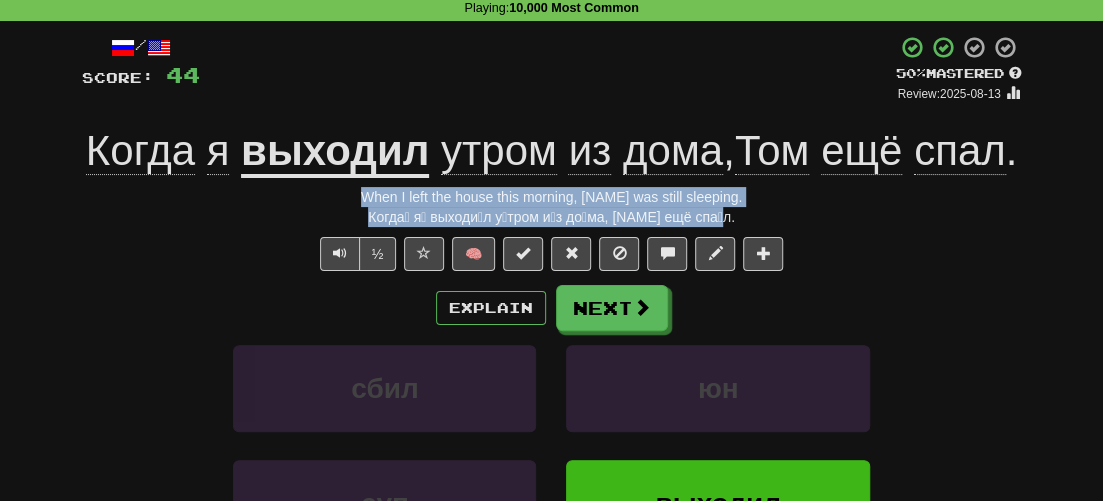 copy on "When I left the house this morning, [NAME] was still sleeping. Когда́ я́ выходи́л у́тром и́з до́ма, То́м ещё спа́л." 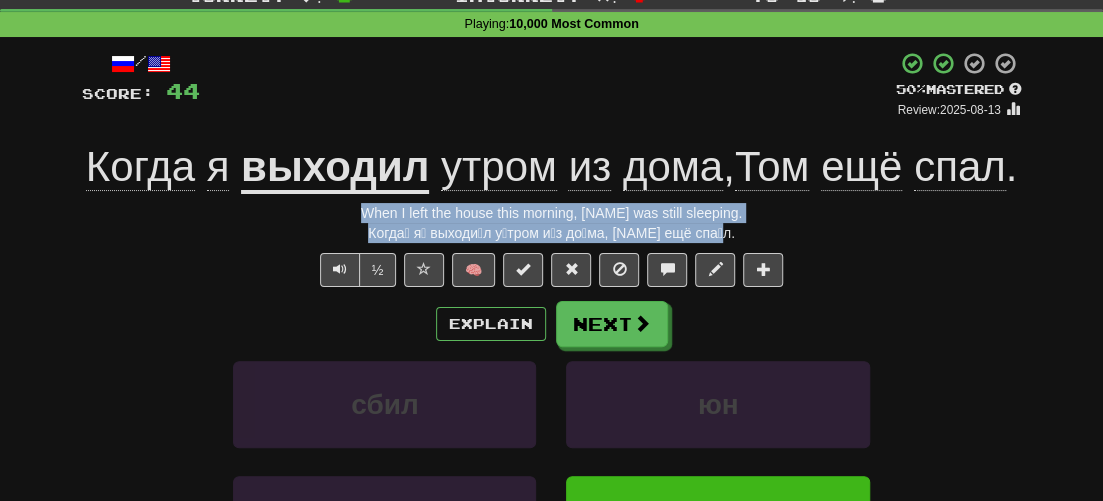 scroll, scrollTop: 0, scrollLeft: 0, axis: both 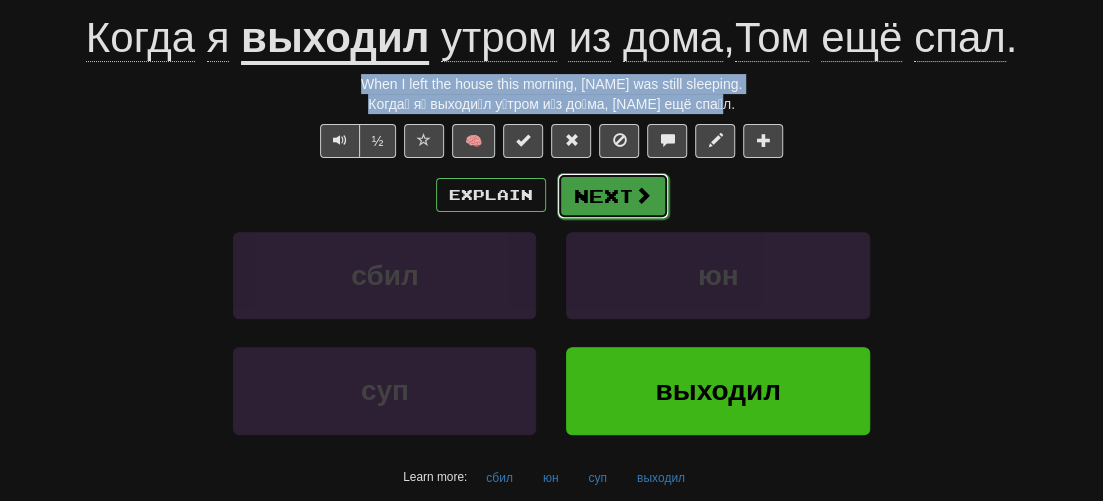 click at bounding box center [643, 195] 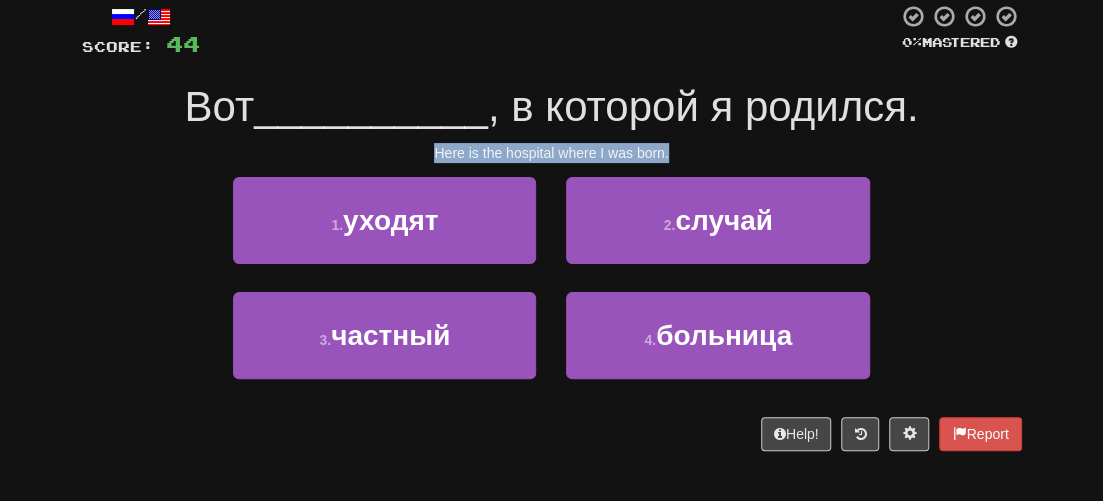 scroll, scrollTop: 87, scrollLeft: 0, axis: vertical 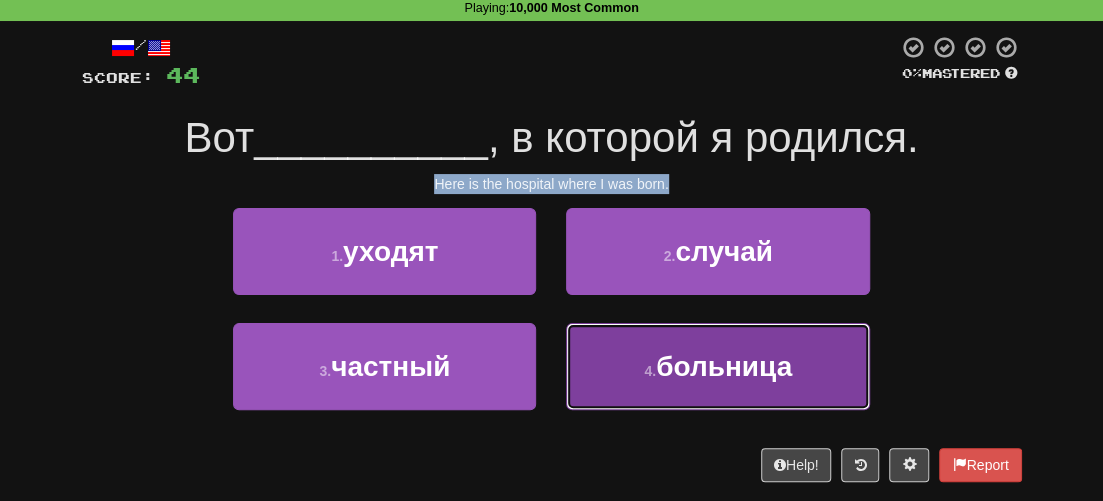 click on "больница" at bounding box center [724, 366] 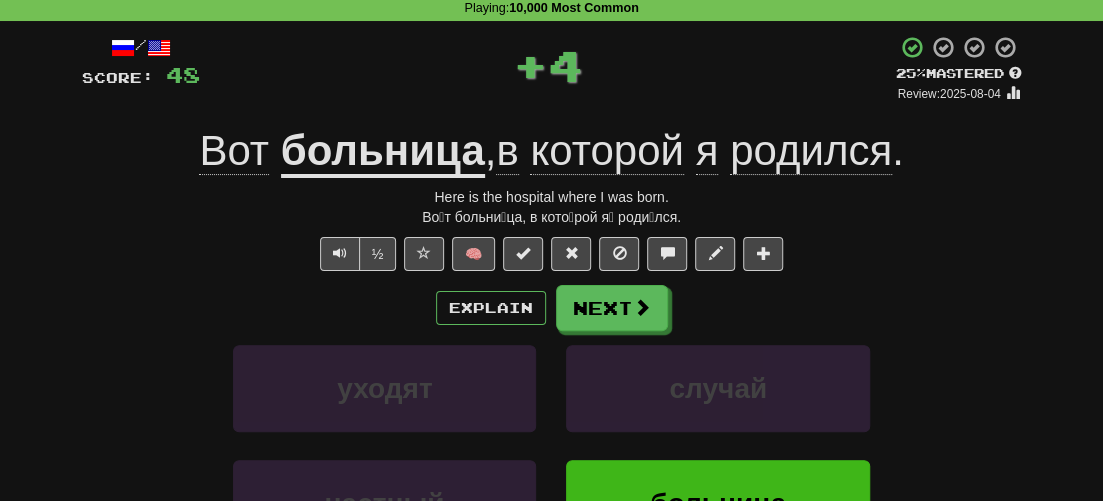 click on "Во́т больни́ца, в кото́рой я́ роди́лся." at bounding box center (552, 217) 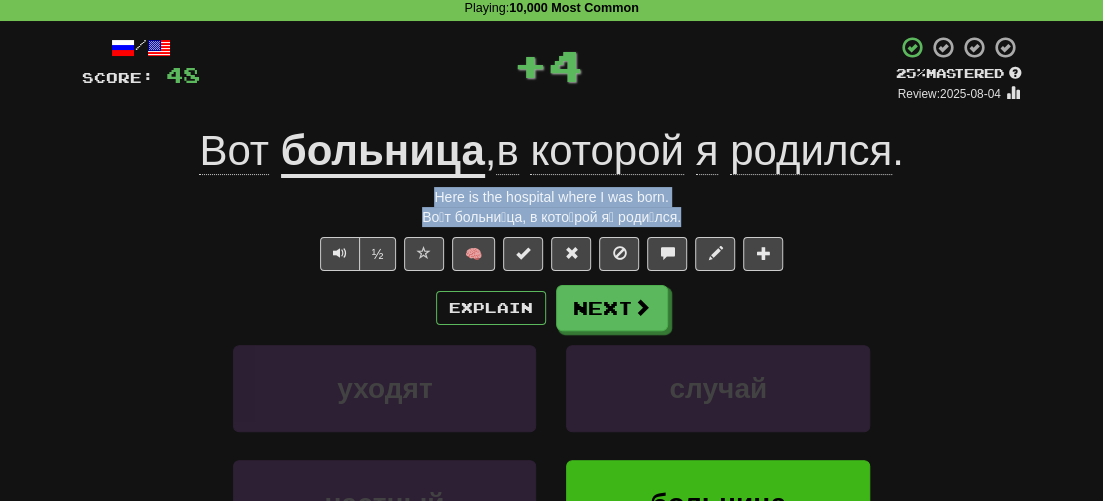 drag, startPoint x: 641, startPoint y: 222, endPoint x: 400, endPoint y: 199, distance: 242.09502 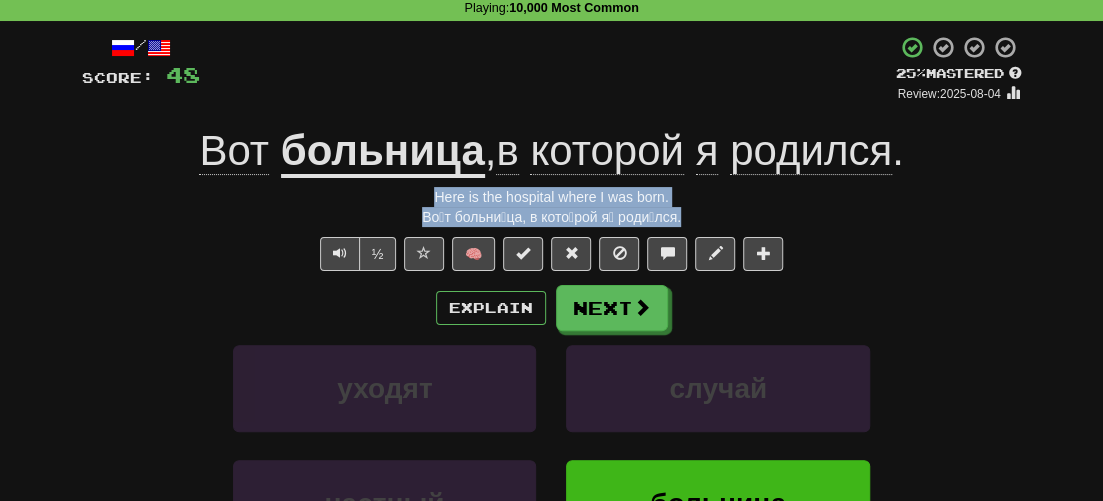 copy on "Here is the hospital where I was born. Во́т больни́ца, в кото́рой я́ роди́лся." 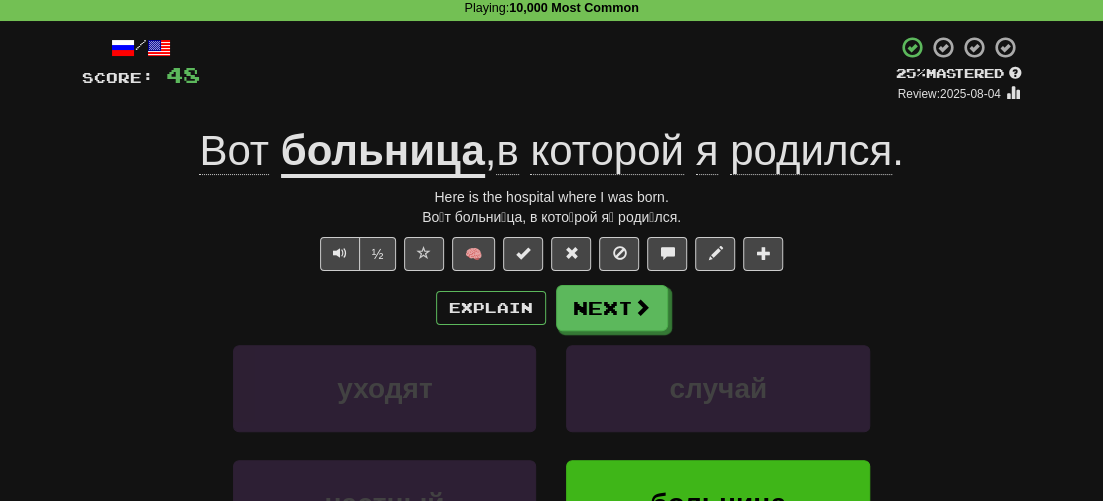 drag, startPoint x: 169, startPoint y: 271, endPoint x: 220, endPoint y: 272, distance: 51.009804 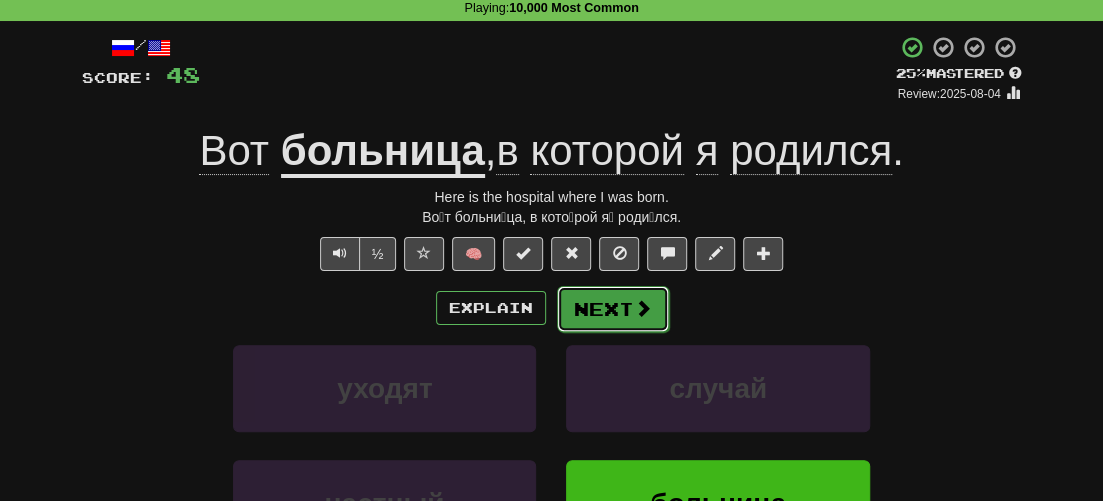click on "Next" at bounding box center (613, 309) 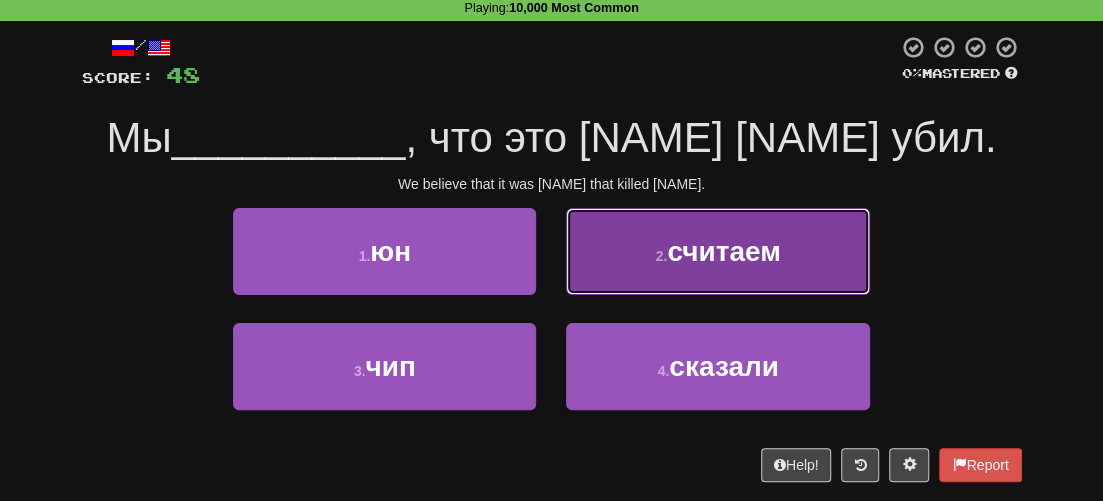 click on "считаем" at bounding box center [724, 251] 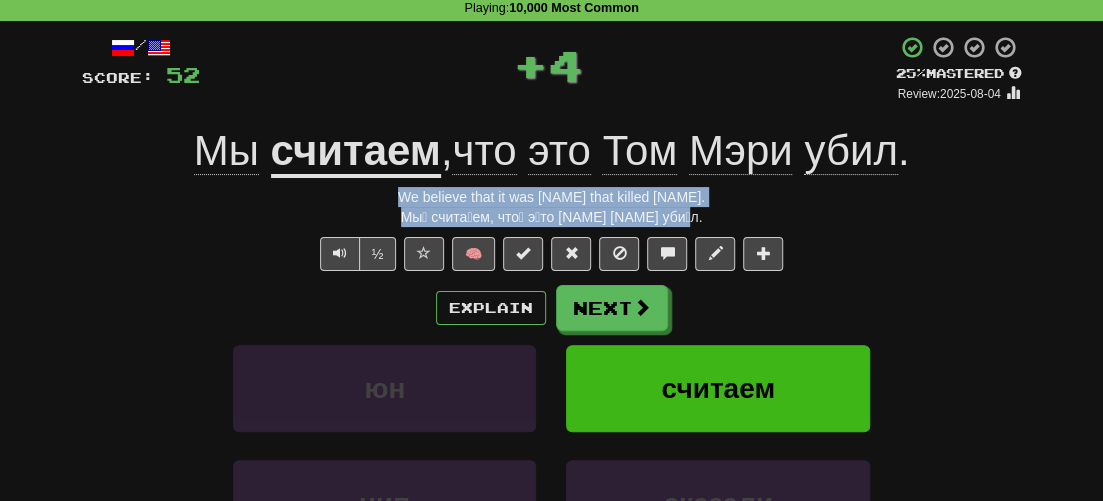 drag, startPoint x: 686, startPoint y: 223, endPoint x: 407, endPoint y: 187, distance: 281.313 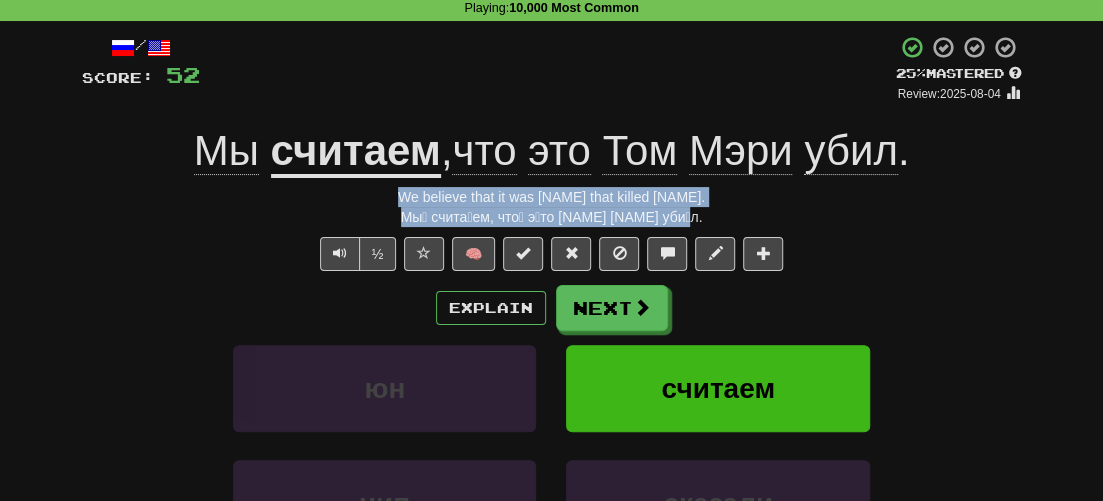 copy on "We believe that it was [NAME] that killed [NAME]. Мы́ счита́ем, что́ э́то То́м Мэ́ри уби́л." 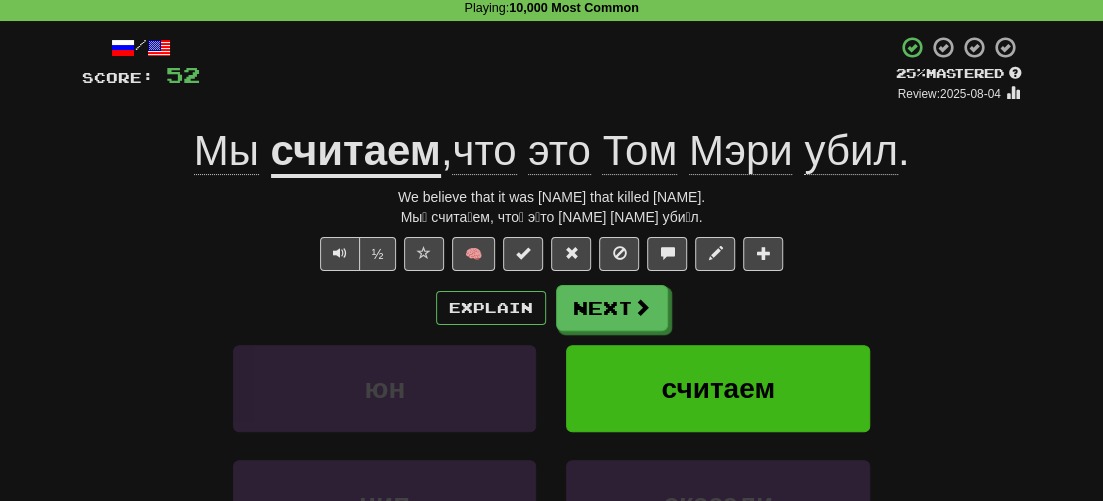 click on "/  Score:   52 + 4 25 %  Mastered Review:  2025-08-04 Мы   считаем ,  что   это   [NAME]   [NAME]   убил . We believe that it was Tom that killed Mary. Мы́ счита́ем, что́ э́то То́м Мэ́ри уби́л. ½ 🧠 Explain Next юн считаем чип сказали Learn more: юн считаем чип сказали  Help!  Report Sentence Source" at bounding box center (552, 358) 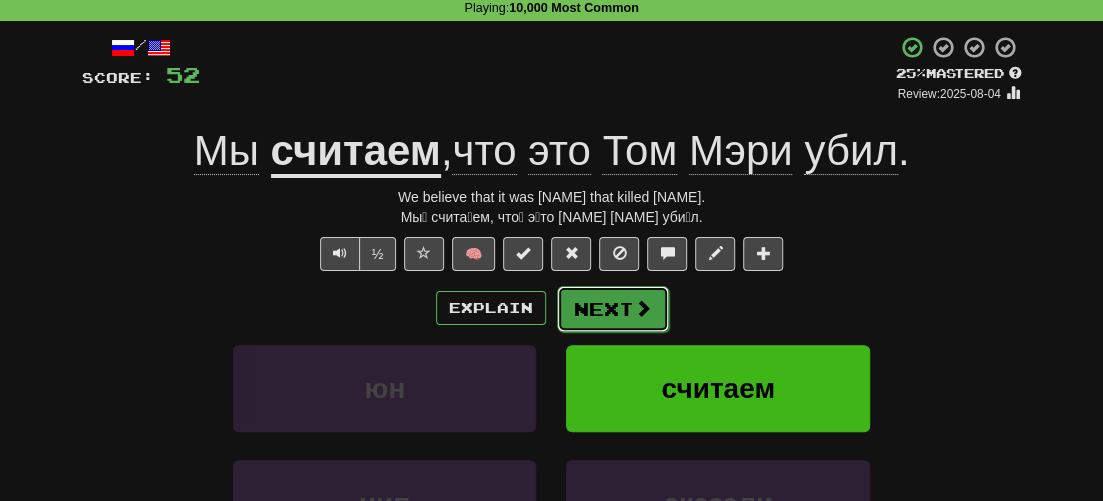 click on "Next" at bounding box center (613, 309) 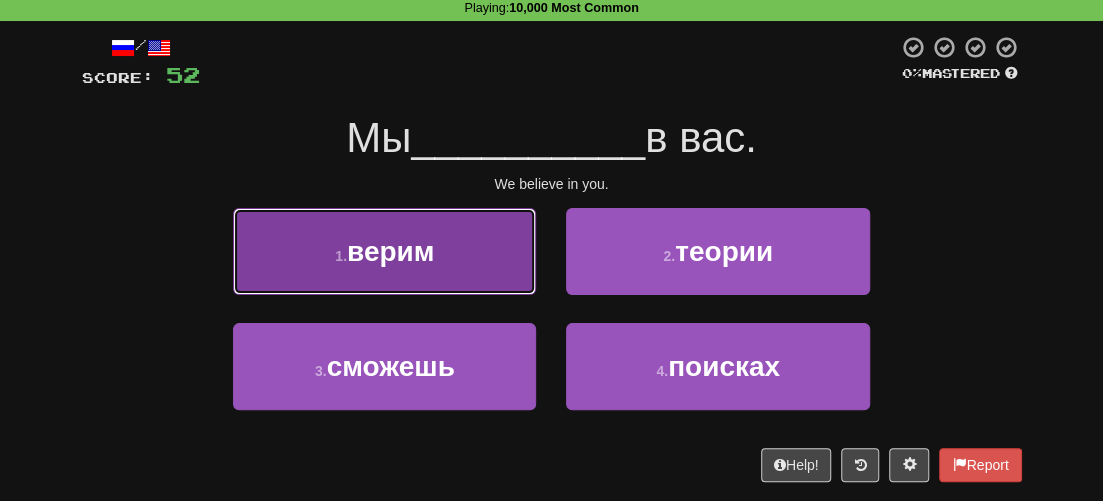 click on "1 .  верим" at bounding box center (384, 251) 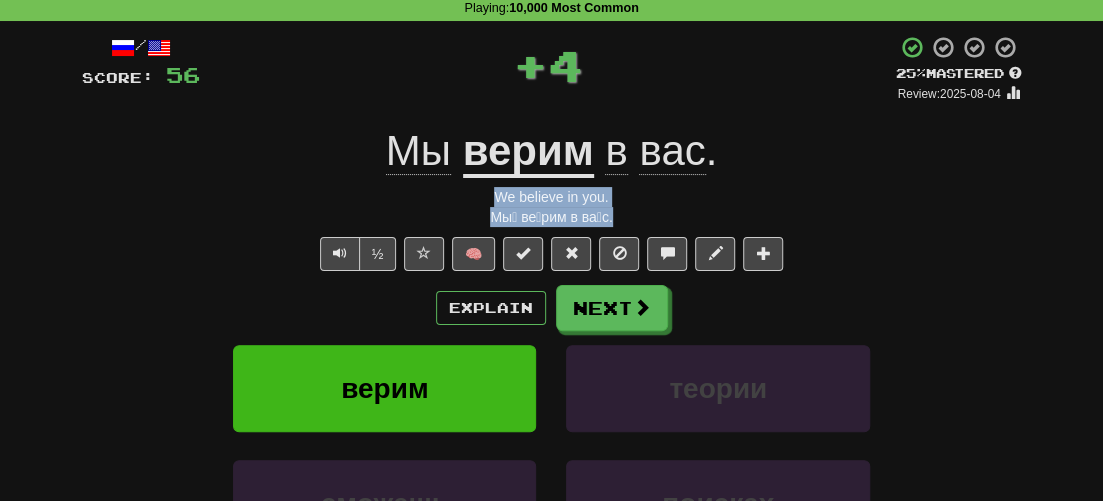 drag, startPoint x: 636, startPoint y: 215, endPoint x: 464, endPoint y: 199, distance: 172.74258 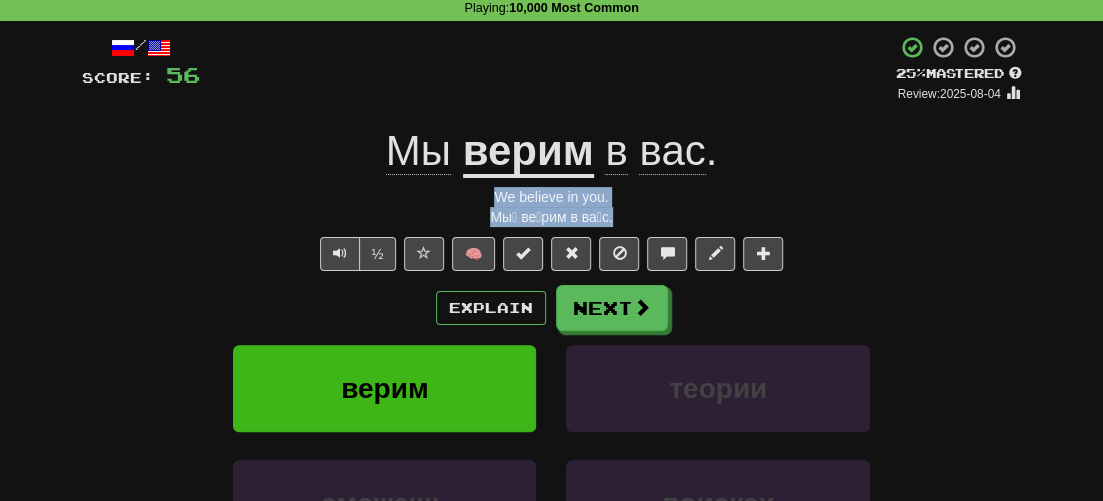 copy on "We believe in you. Мы́ ве́рим в ва́с." 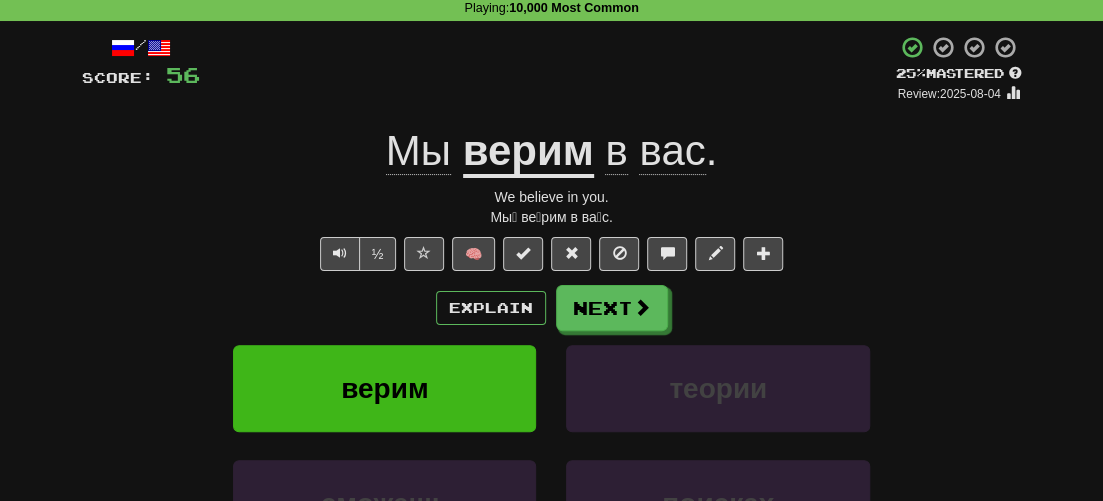 click on "½ 🧠" at bounding box center (552, 254) 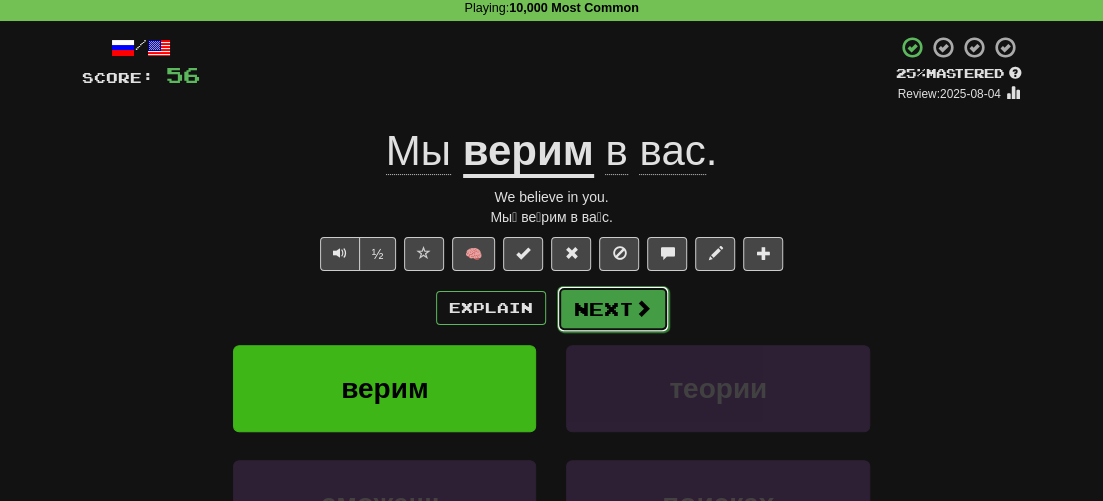 click on "Next" at bounding box center [613, 309] 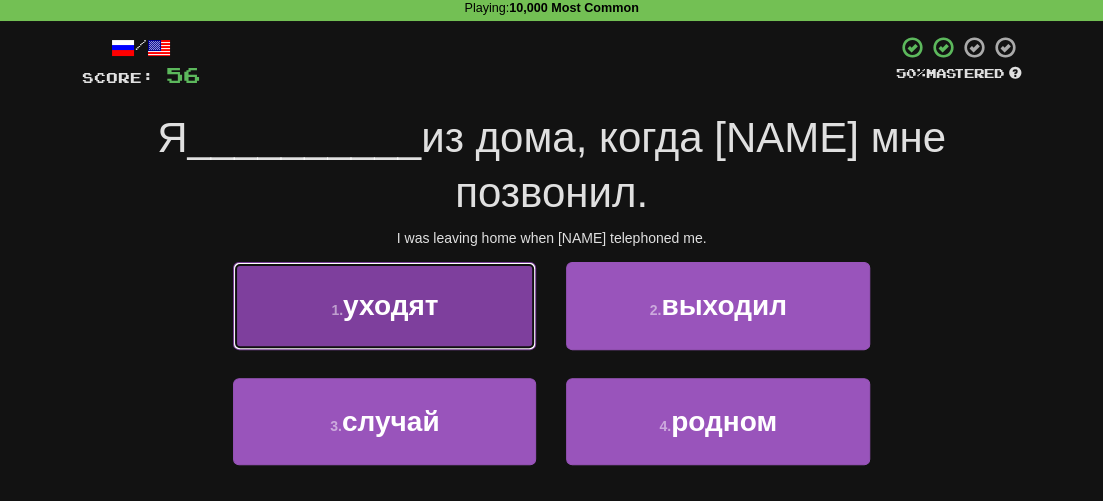 click on "уходят" at bounding box center (390, 305) 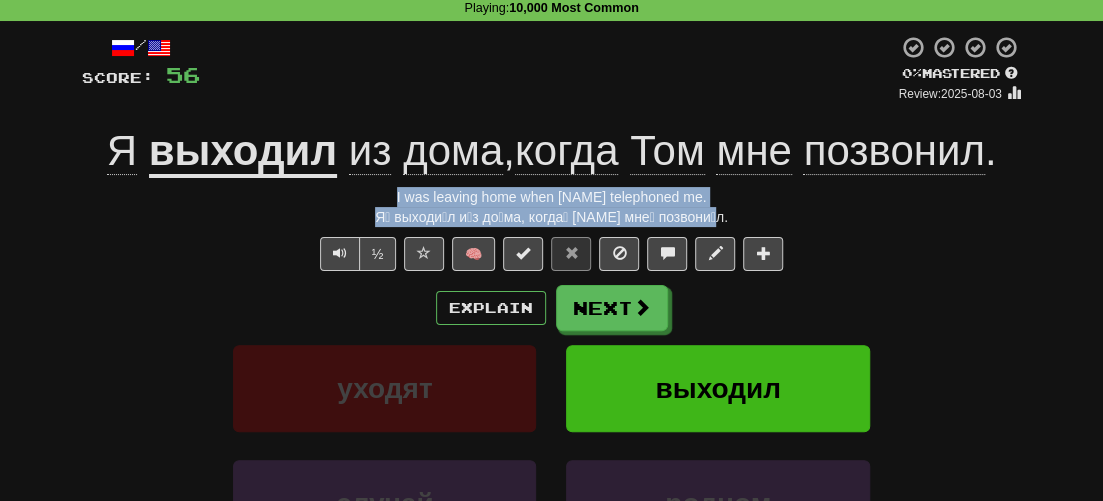 drag, startPoint x: 752, startPoint y: 210, endPoint x: 374, endPoint y: 196, distance: 378.25916 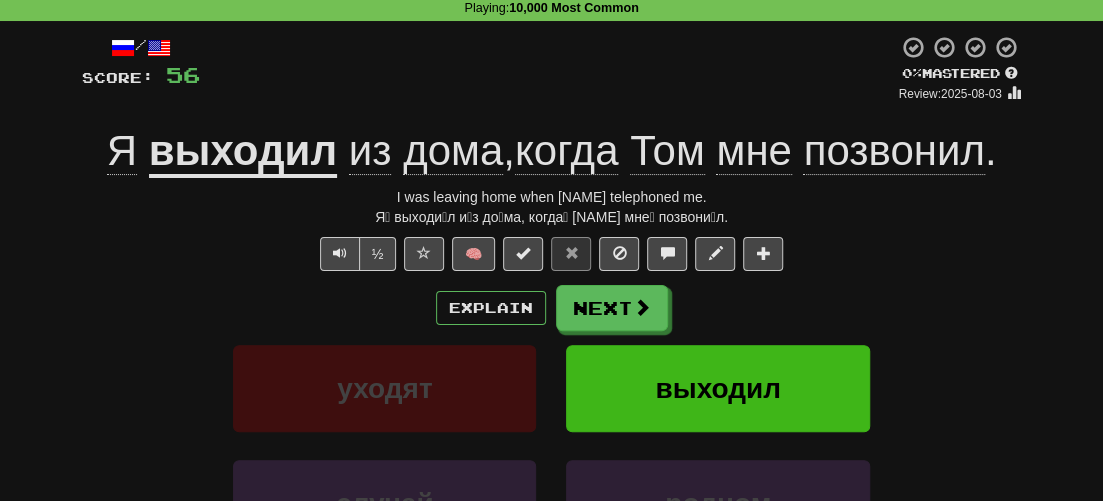 click on "Explain Next" at bounding box center [552, 308] 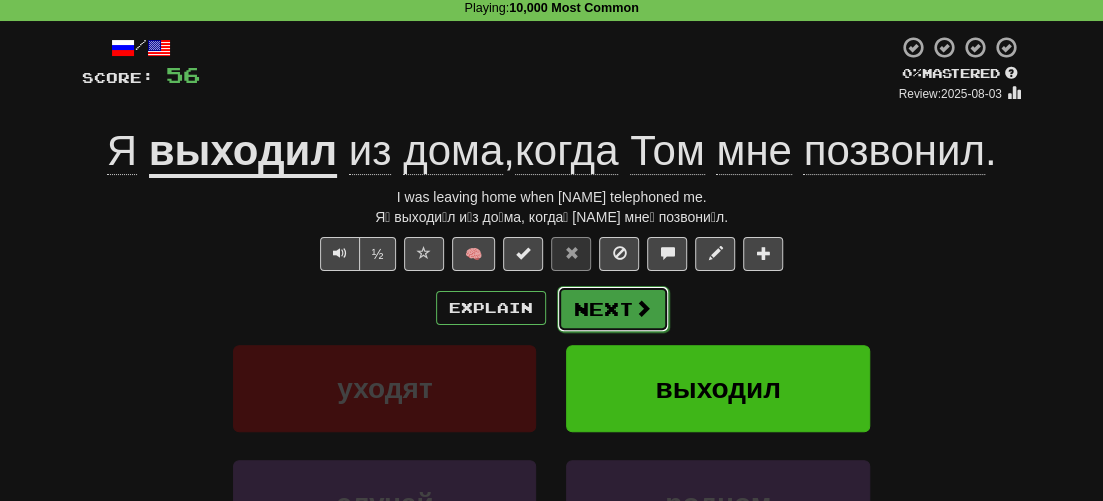 click on "Next" at bounding box center [613, 309] 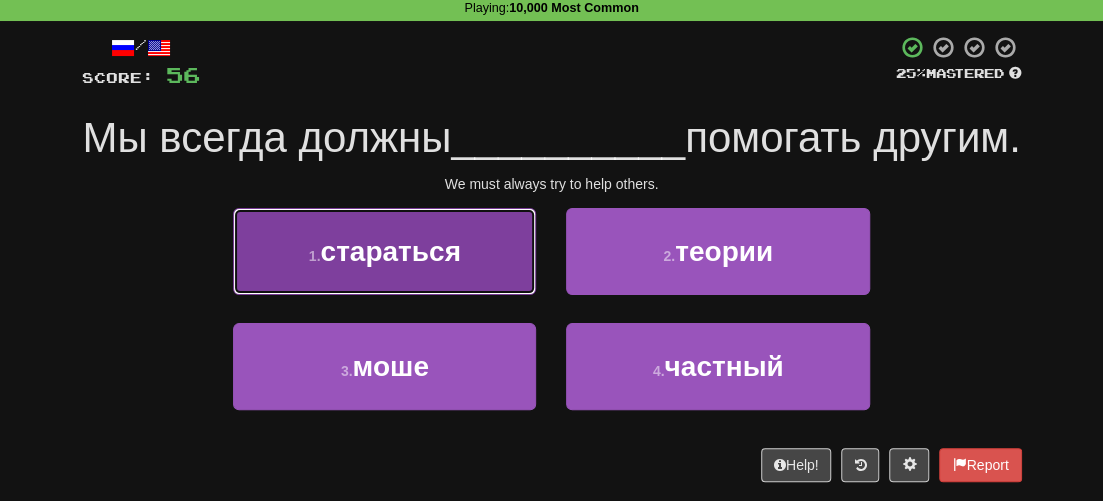 click on "стараться" at bounding box center (390, 251) 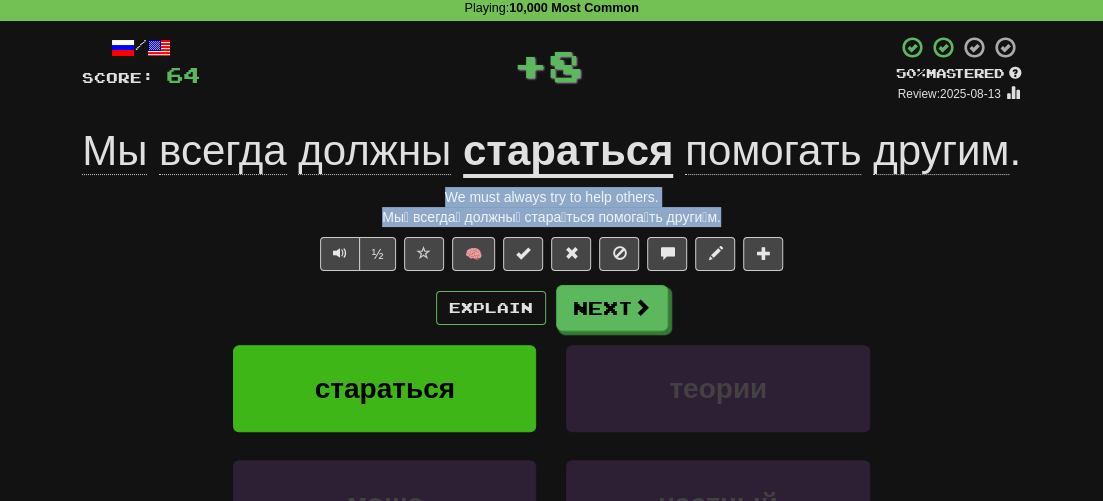 drag, startPoint x: 731, startPoint y: 217, endPoint x: 387, endPoint y: 194, distance: 344.76804 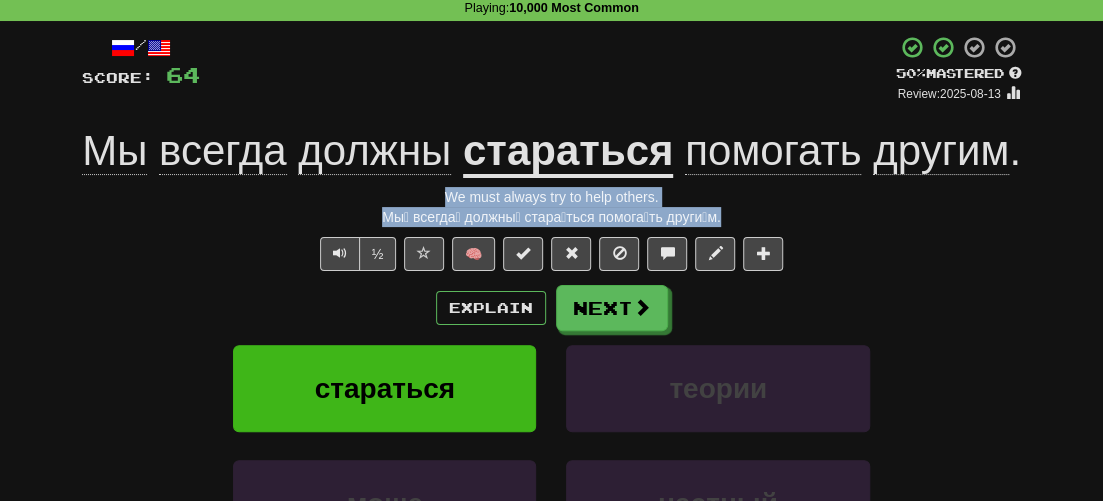 copy on "We must always try to help others. Мы́ всегда́ должны́ стара́ться помога́ть други́м." 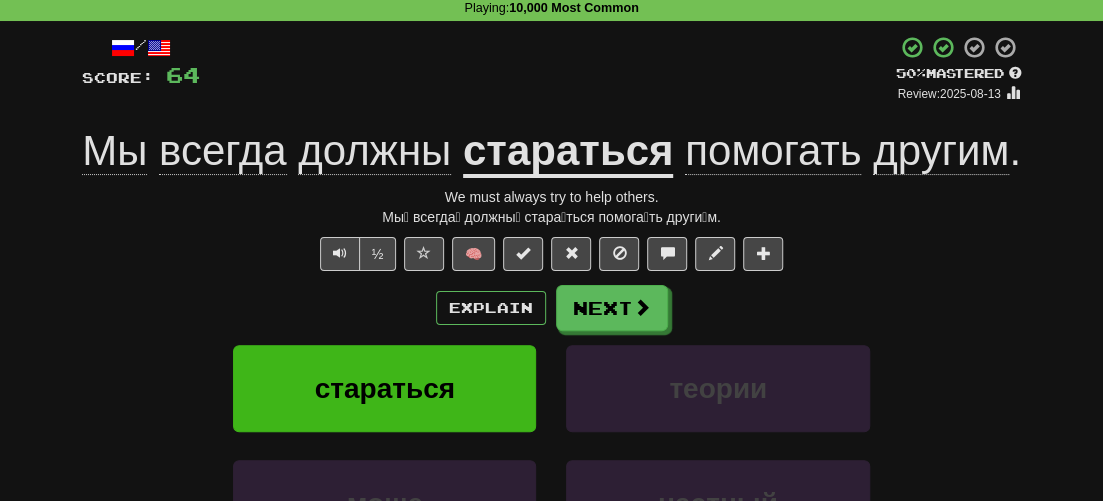 click on "/  Score:   64 + 8 50 %  Mastered Review:  2025-08-13 Мы   всегда   должны   стараться   помогать   другим . We must always try to help others. Мы́ всегда́ должны́ стара́ться помога́ть други́м. ½ 🧠 Explain Next стараться теории моше частный Learn more: стараться теории моше частный  Help!  Report Sentence Source" at bounding box center [552, 365] 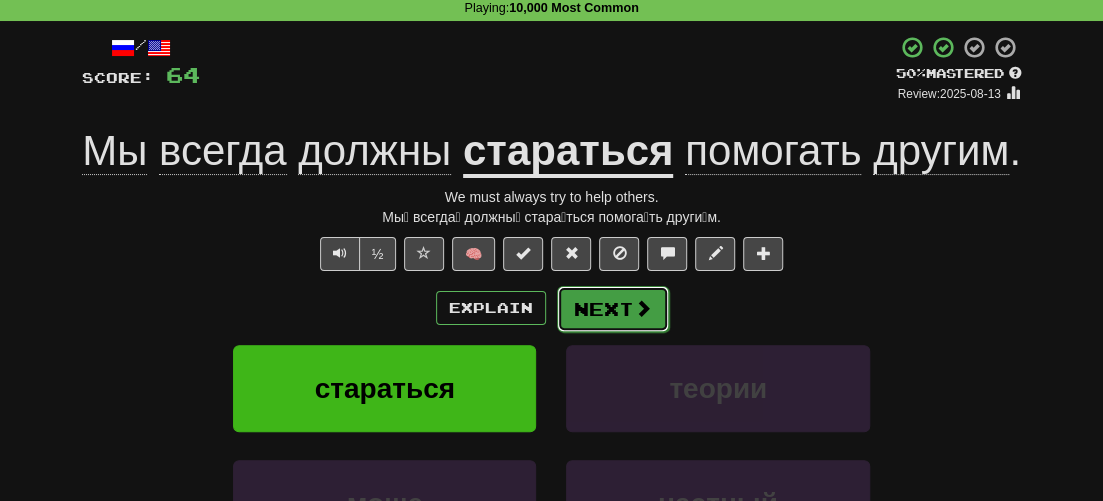 click on "Next" at bounding box center (613, 309) 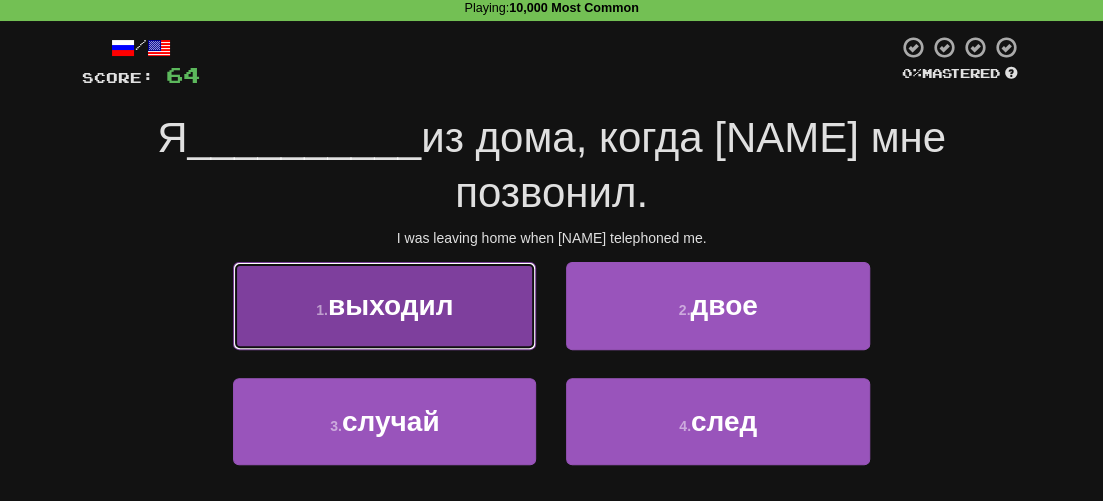 click on "выходил" at bounding box center (391, 305) 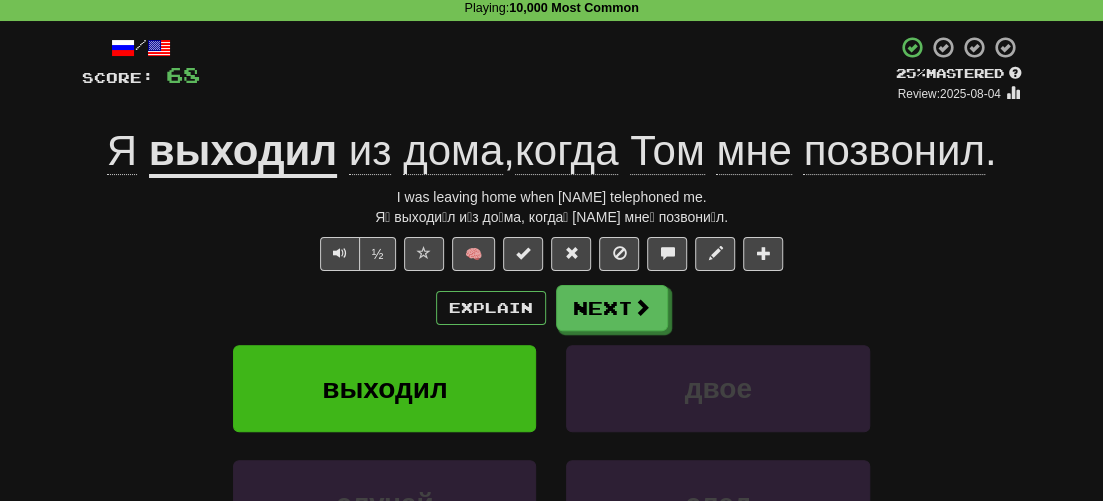 drag, startPoint x: 129, startPoint y: 315, endPoint x: 190, endPoint y: 319, distance: 61.13101 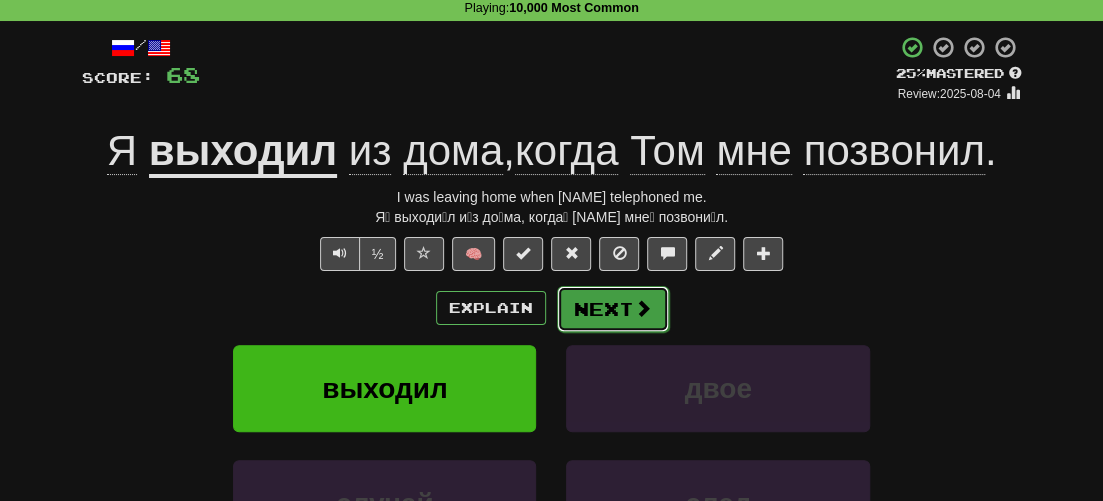 click on "Next" at bounding box center (613, 309) 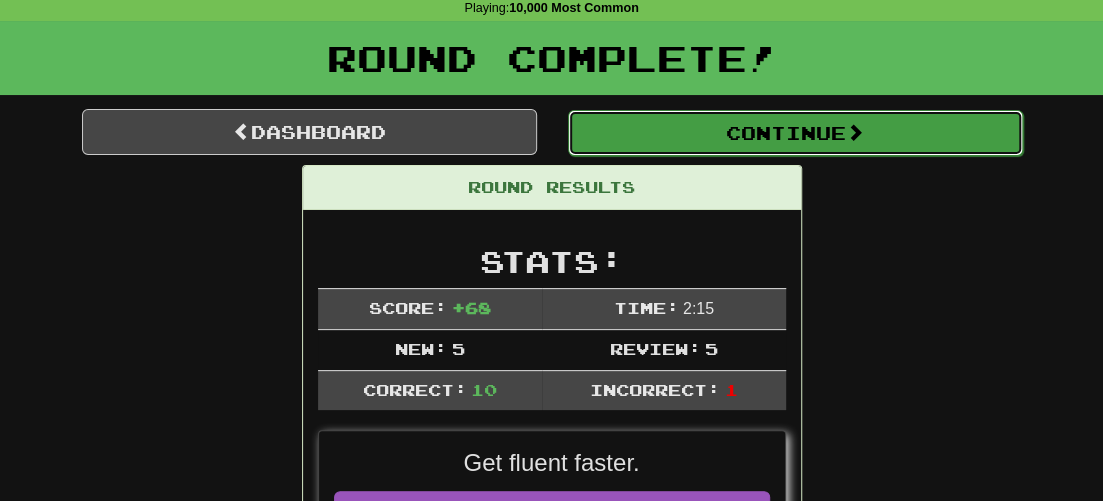 click on "Continue" at bounding box center (795, 133) 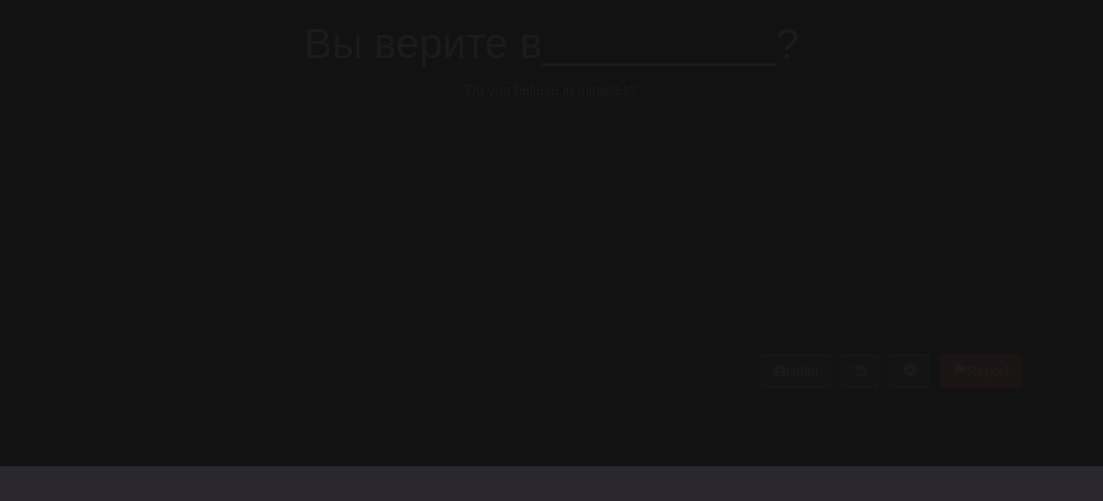 scroll, scrollTop: 87, scrollLeft: 0, axis: vertical 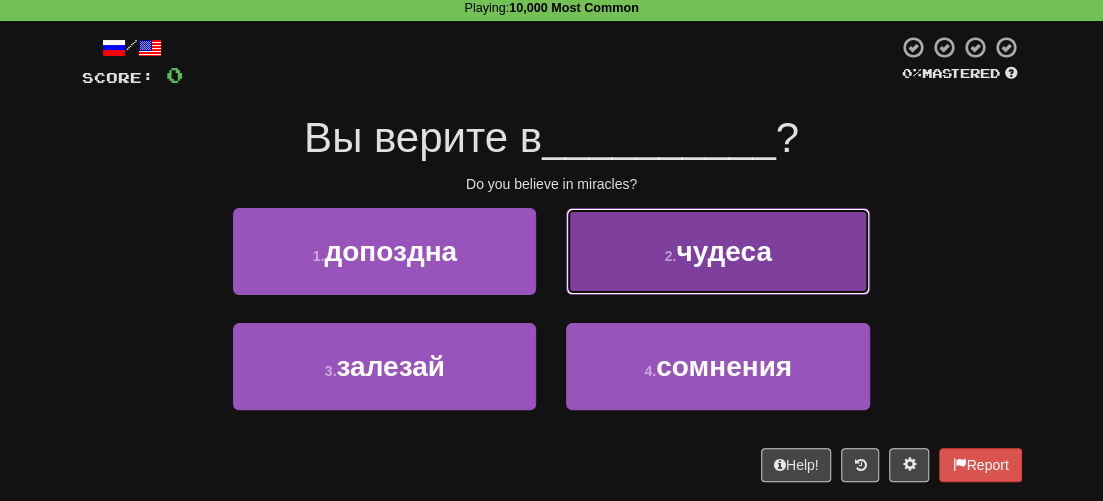 click on "чудеса" at bounding box center [724, 251] 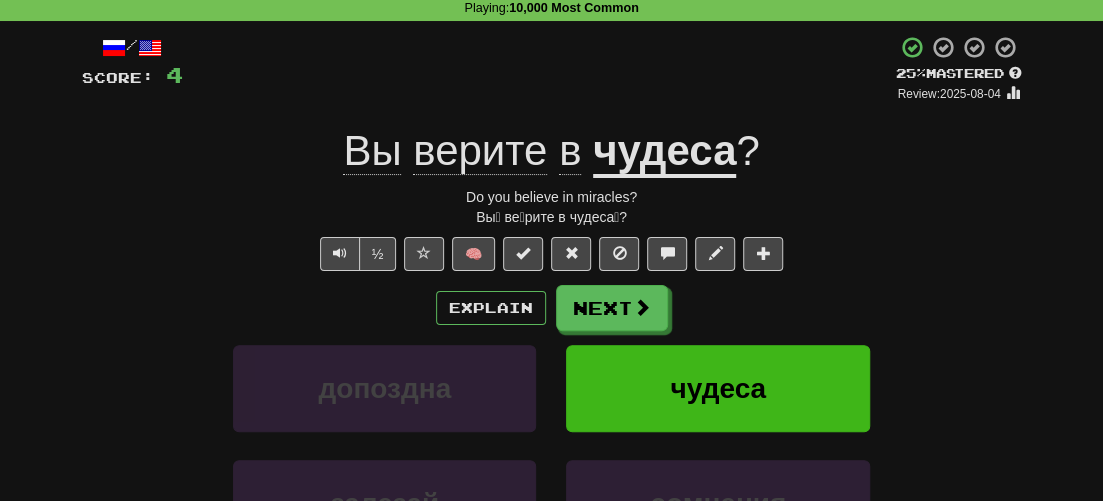 click on "Вы́ ве́рите в чудеса́?" at bounding box center [552, 217] 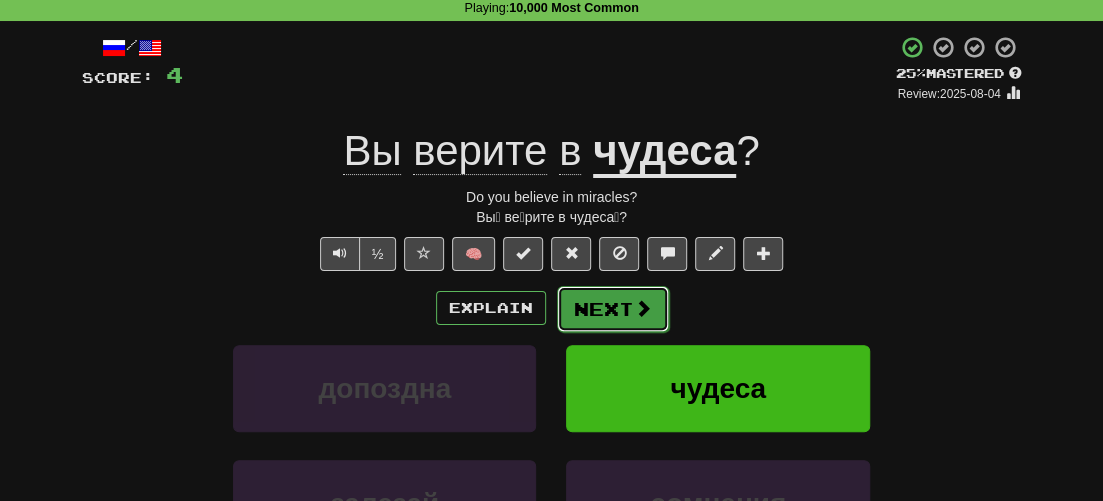 click on "Next" at bounding box center [613, 309] 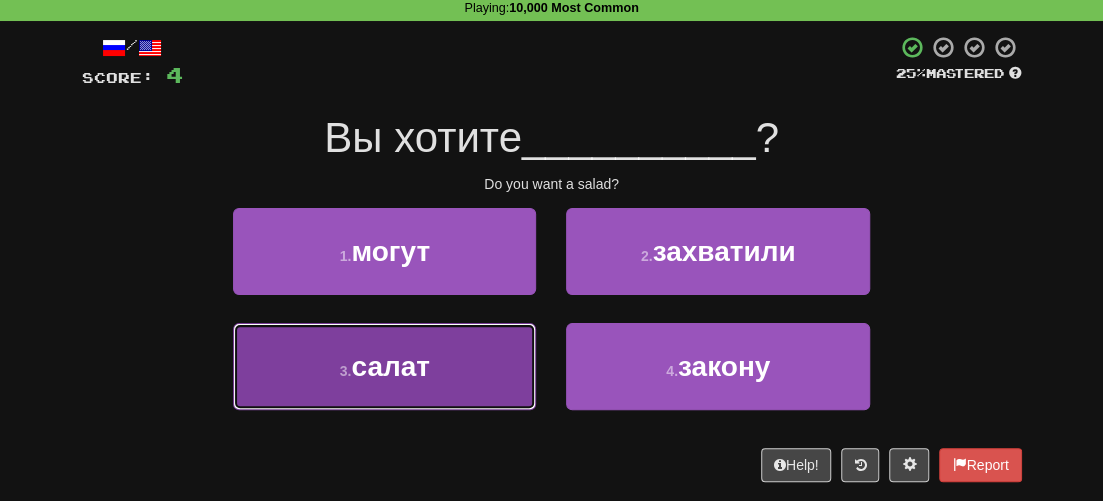 click on "3 .  салат" at bounding box center (384, 366) 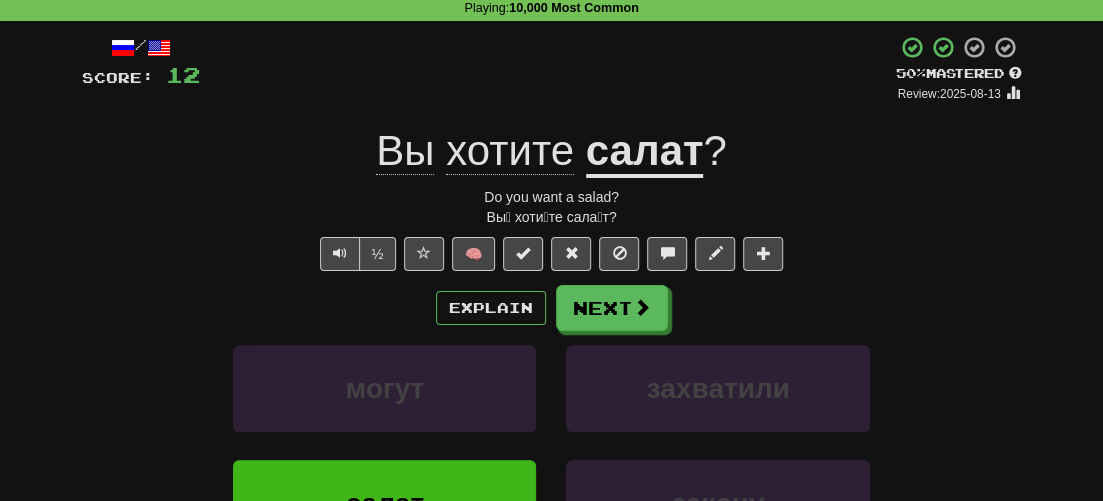 click on "Вы́ хоти́те сала́т?" at bounding box center [552, 217] 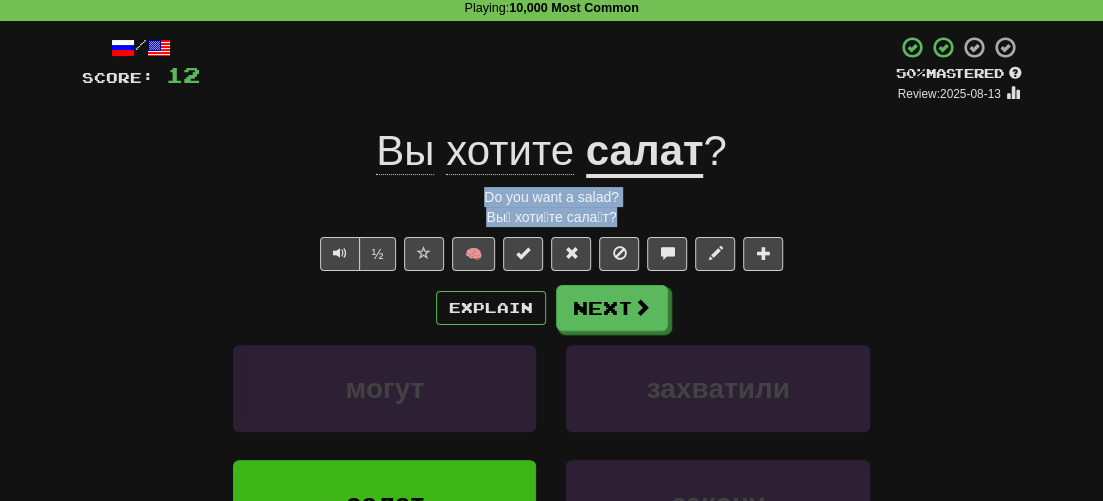 drag, startPoint x: 633, startPoint y: 214, endPoint x: 434, endPoint y: 187, distance: 200.8233 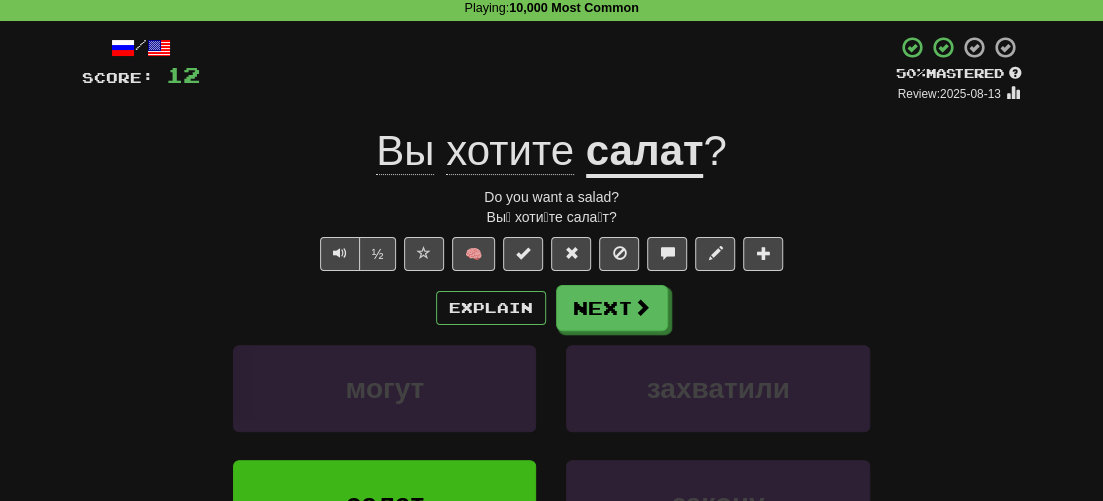 click on "могут захватили" at bounding box center [552, 402] 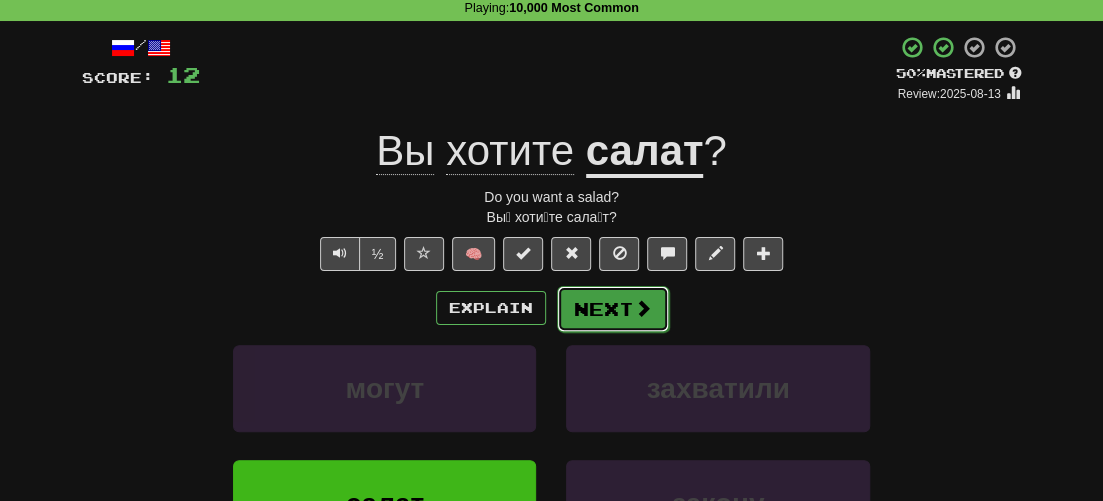 click on "Next" at bounding box center (613, 309) 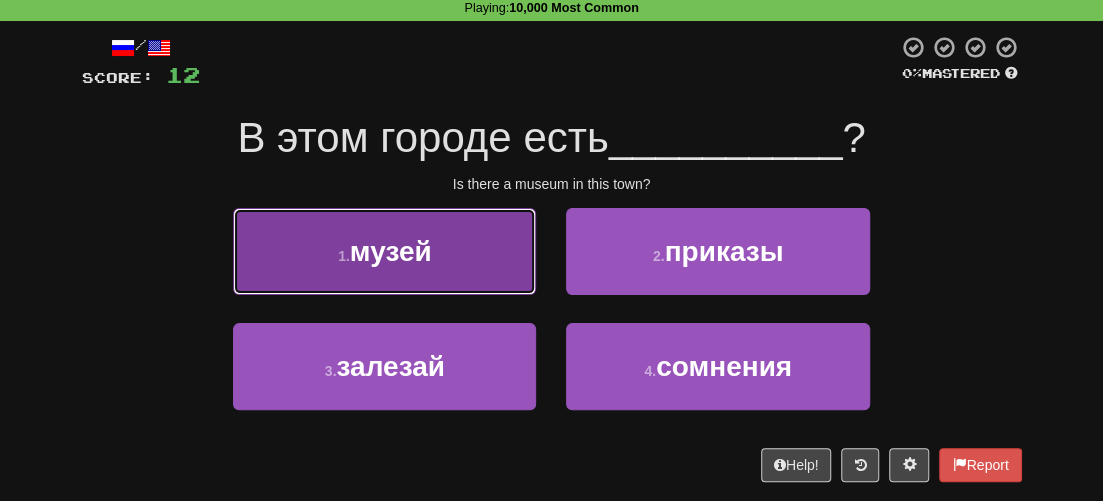 click on "1 .  музей" at bounding box center (384, 251) 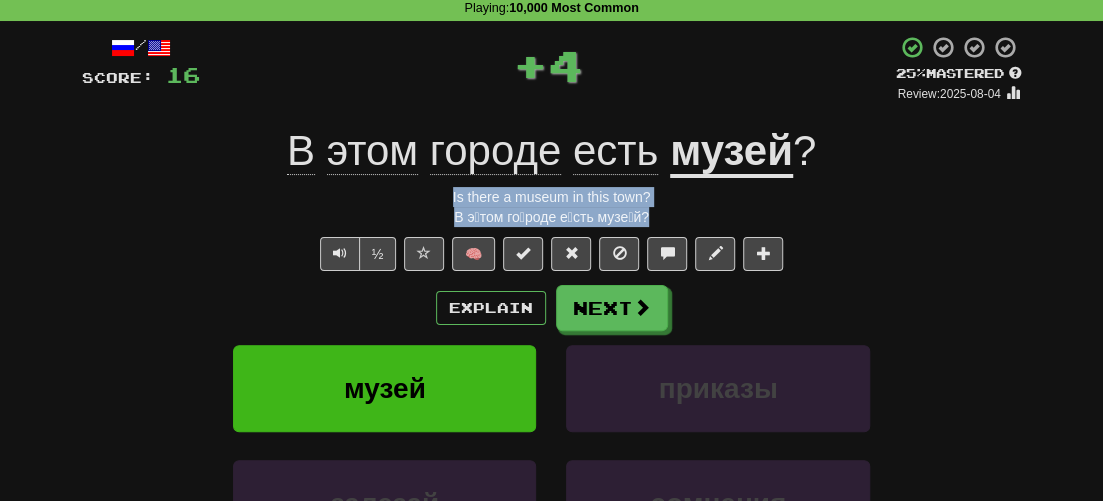 drag, startPoint x: 669, startPoint y: 219, endPoint x: 433, endPoint y: 189, distance: 237.89914 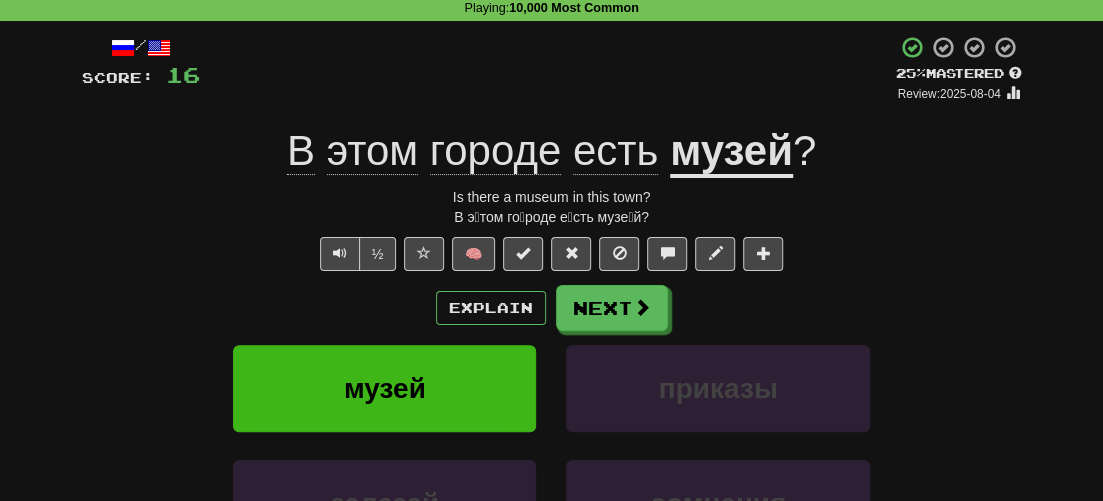 click on "½ 🧠" at bounding box center (552, 254) 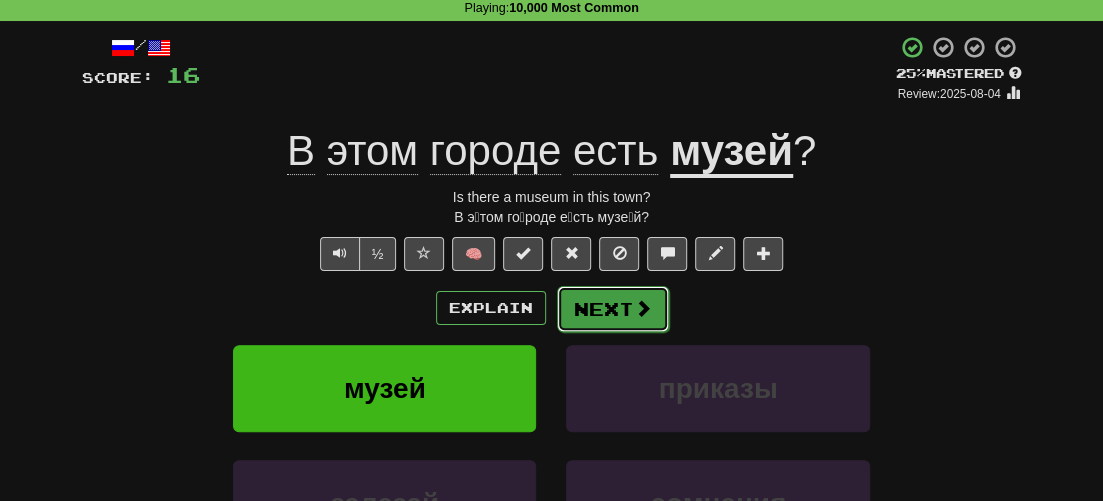 click on "Next" at bounding box center (613, 309) 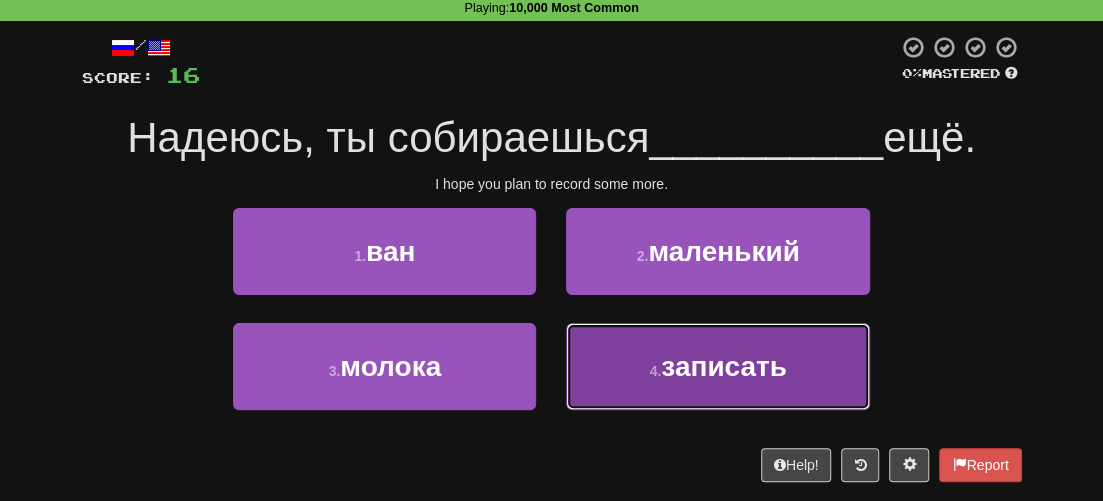 click on "записать" at bounding box center (724, 366) 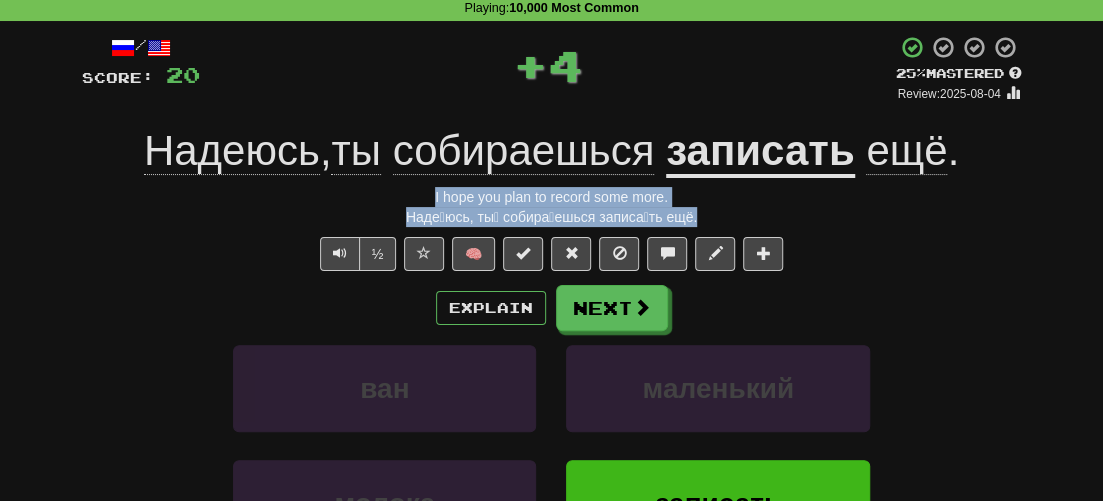 drag, startPoint x: 704, startPoint y: 209, endPoint x: 392, endPoint y: 200, distance: 312.1298 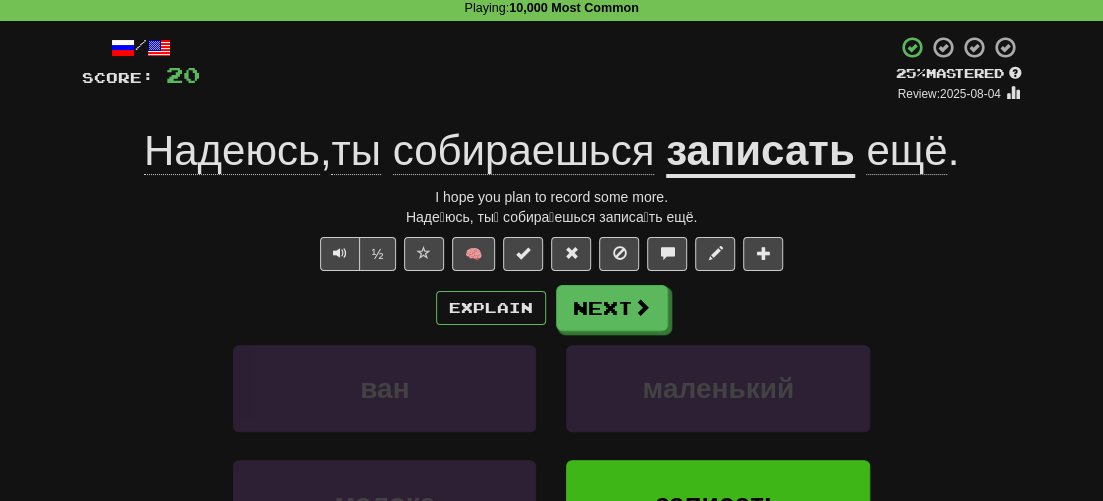 click on "/  Score:   20 + 4 25 %  Mastered Review:  2025-08-04 Надеюсь ,  ты   собираешься   записать   ещё . I hope you plan to record some more. Наде́юсь, ты́ собира́ешься записа́ть ещё. ½ 🧠 Explain Next ван маленький молока записать Learn more: ван маленький молока записать  Help!  Report Sentence Source" at bounding box center (552, 365) 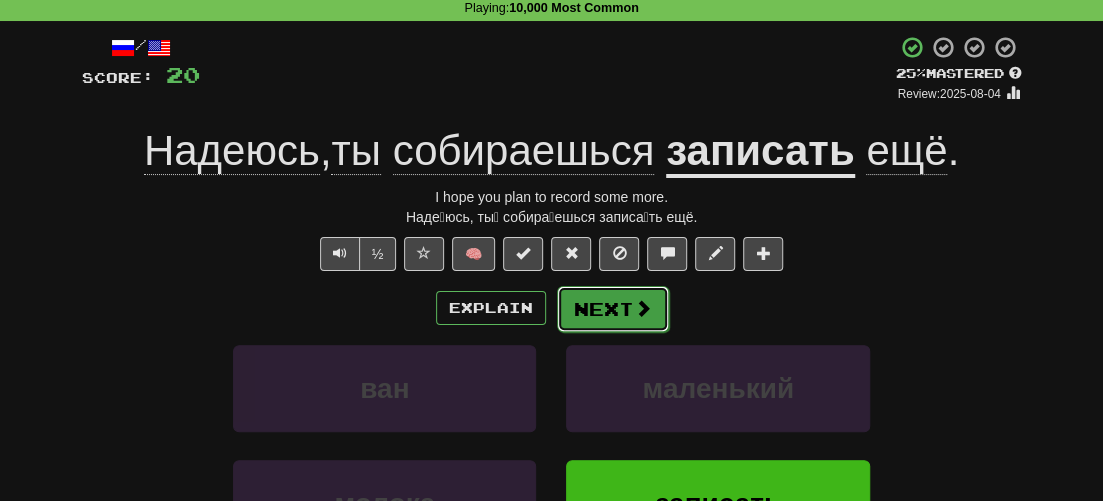 click on "Next" at bounding box center (613, 309) 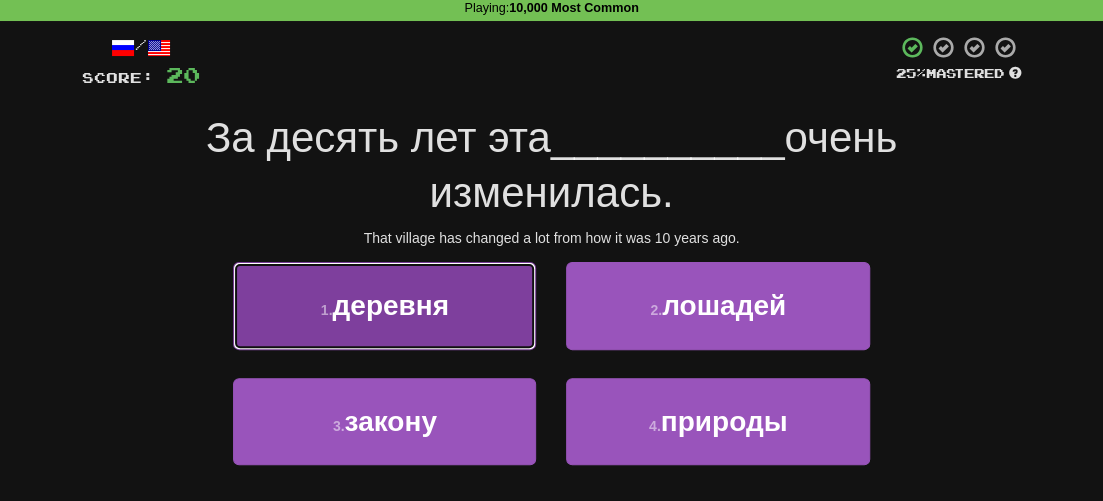 click on "деревня" at bounding box center (390, 305) 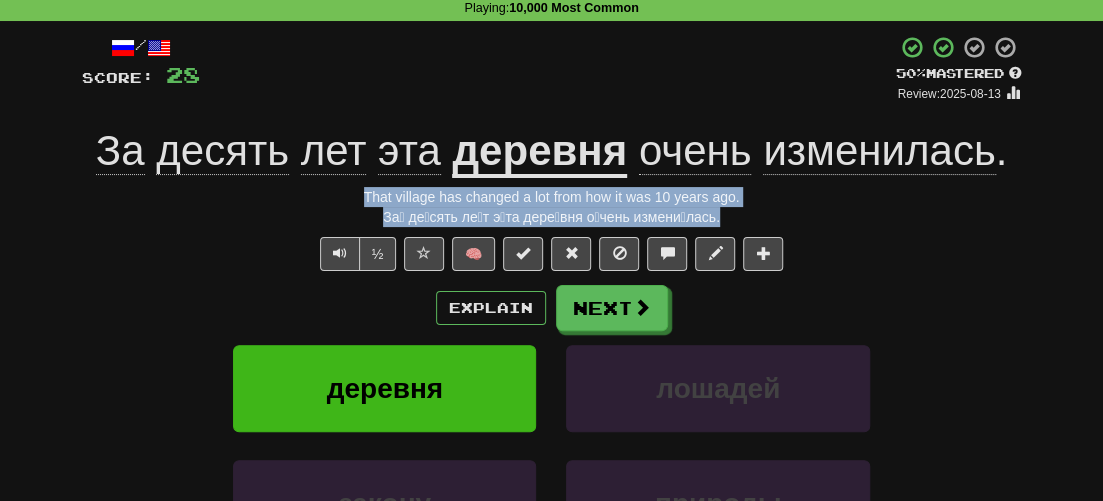 drag, startPoint x: 750, startPoint y: 213, endPoint x: 360, endPoint y: 205, distance: 390.08203 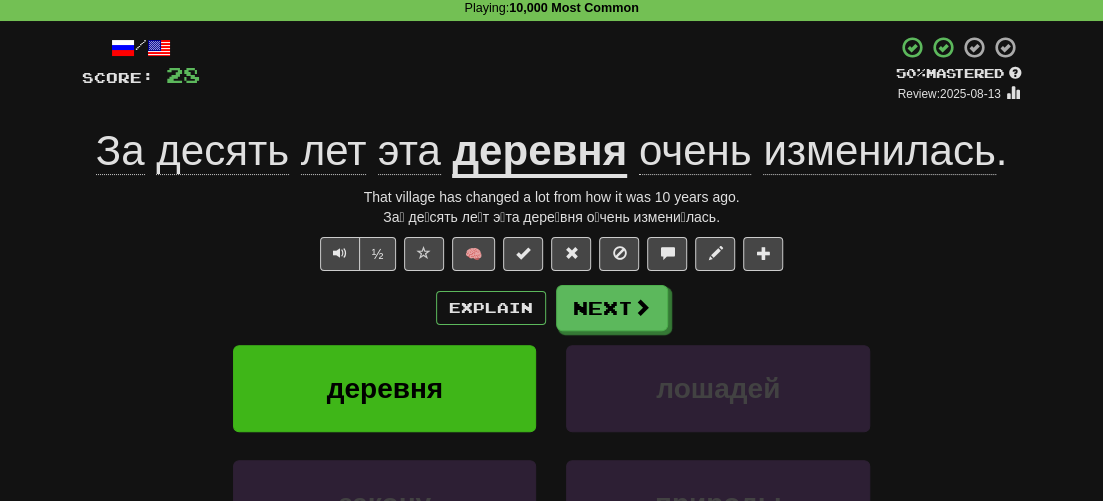 click on "Explain Next" at bounding box center [552, 308] 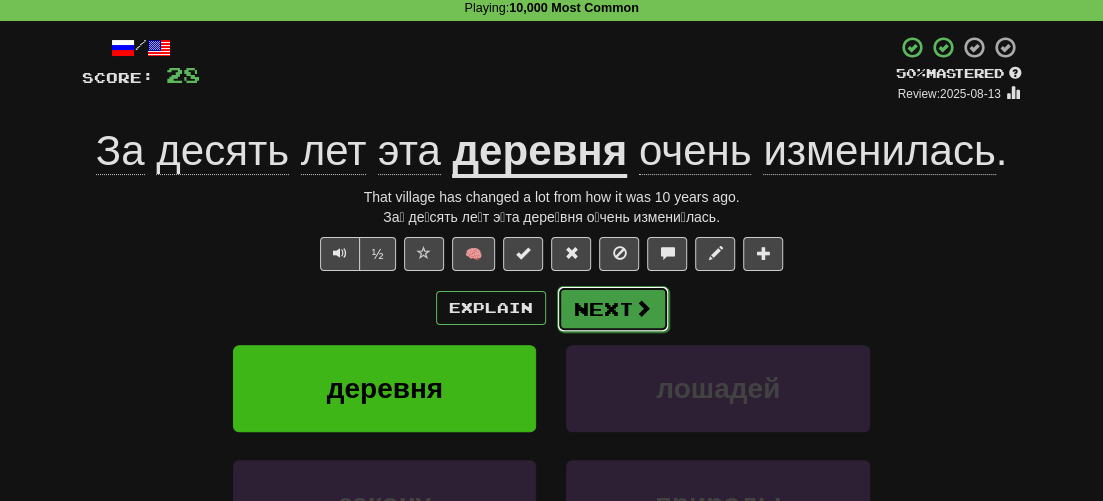 click on "Next" at bounding box center (613, 309) 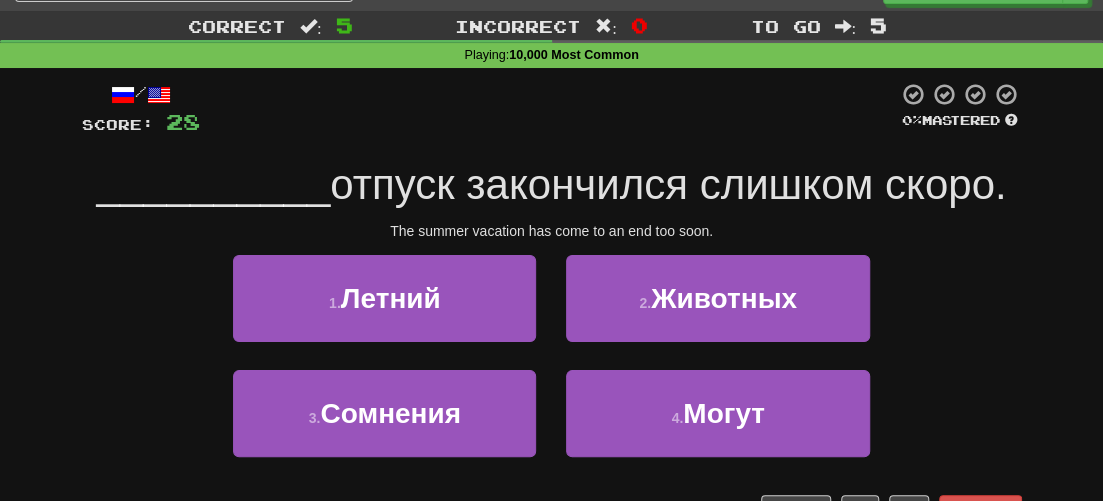 scroll, scrollTop: 0, scrollLeft: 0, axis: both 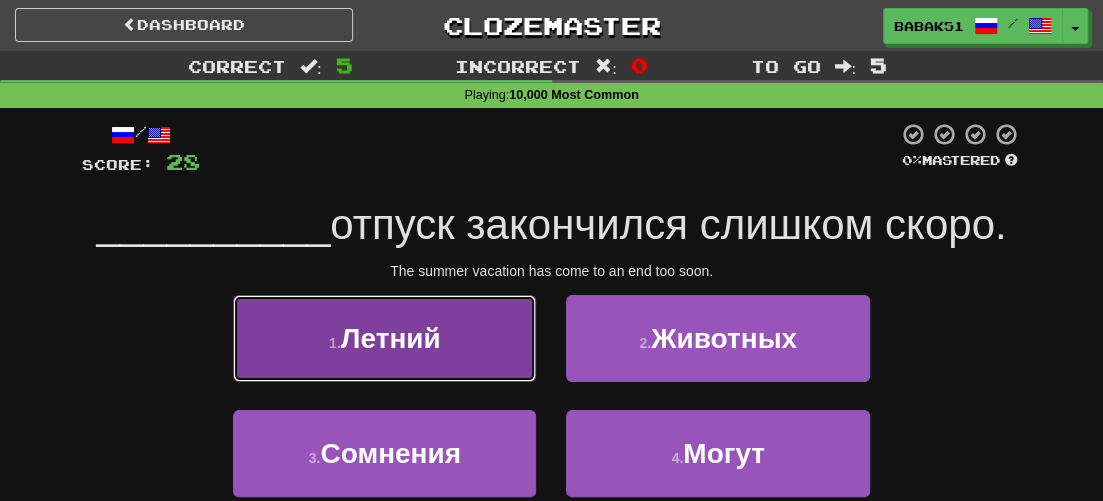 click on "1 .  Летний" at bounding box center (384, 338) 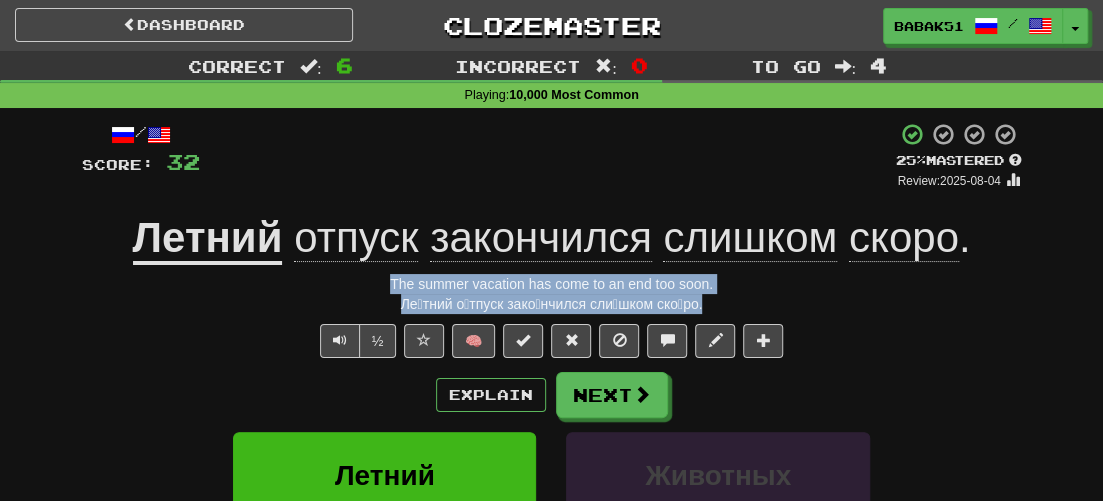 drag, startPoint x: 697, startPoint y: 308, endPoint x: 382, endPoint y: 290, distance: 315.51385 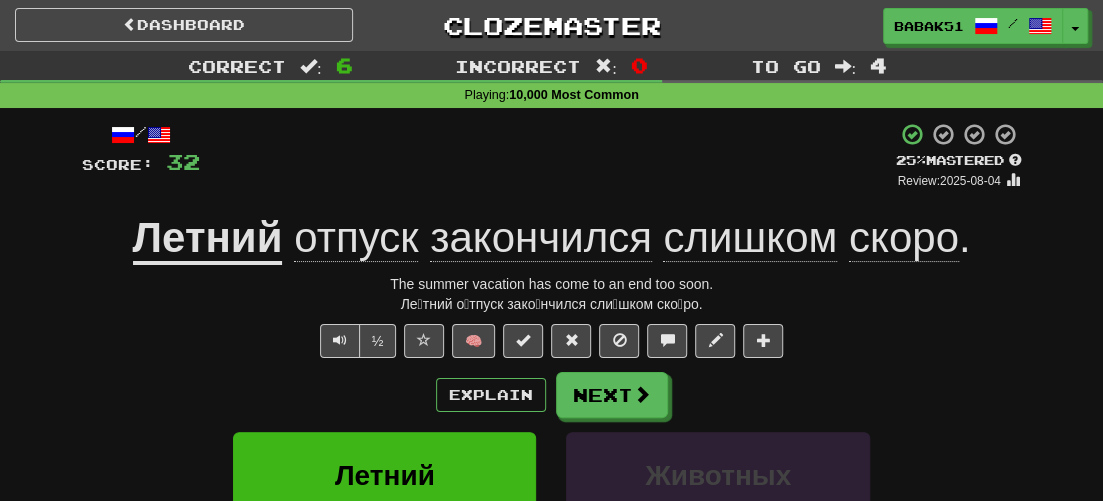 click on "/  Score:   32 + 4 25 %  Mastered Review:  2025-08-04 Летний   отпуск   закончился   слишком   скоро . The summer vacation has come to an end too soon. Ле́тний о́тпуск зако́нчился сли́шком ско́ро. ½ 🧠 Explain Next Летний Животных Сомнения Могут Learn more: Летний Животных Сомнения Могут  Help!  Report Sentence Source" at bounding box center (552, 445) 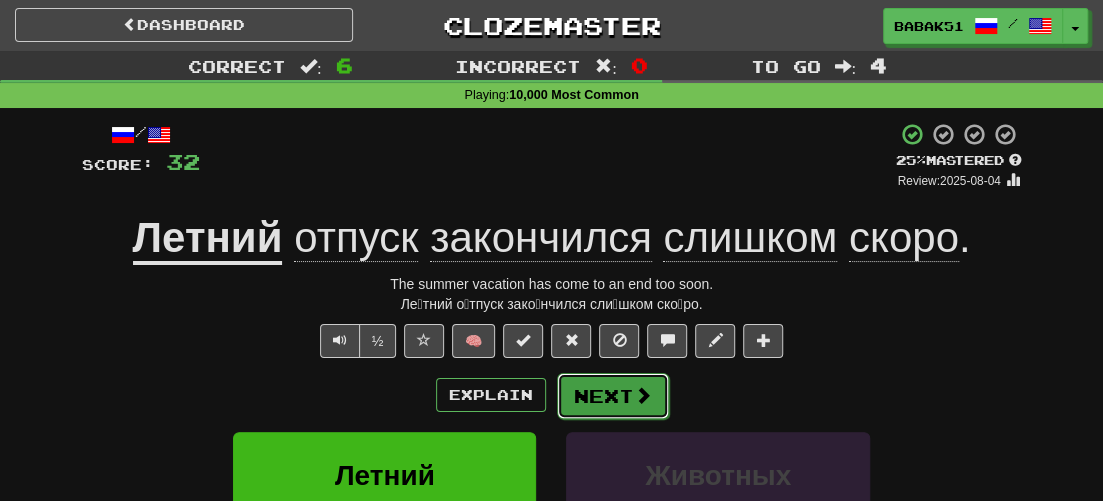 click on "Next" at bounding box center [613, 396] 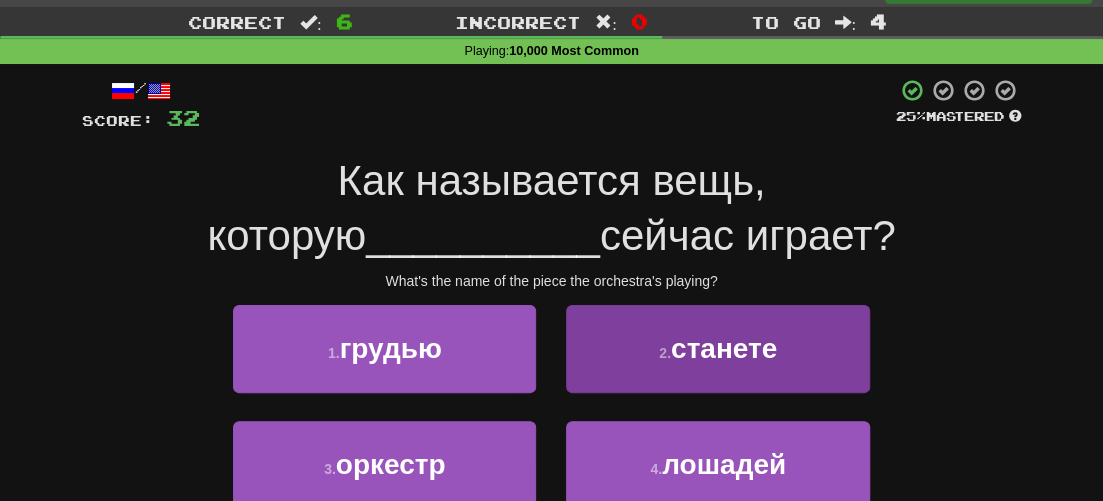 scroll, scrollTop: 100, scrollLeft: 0, axis: vertical 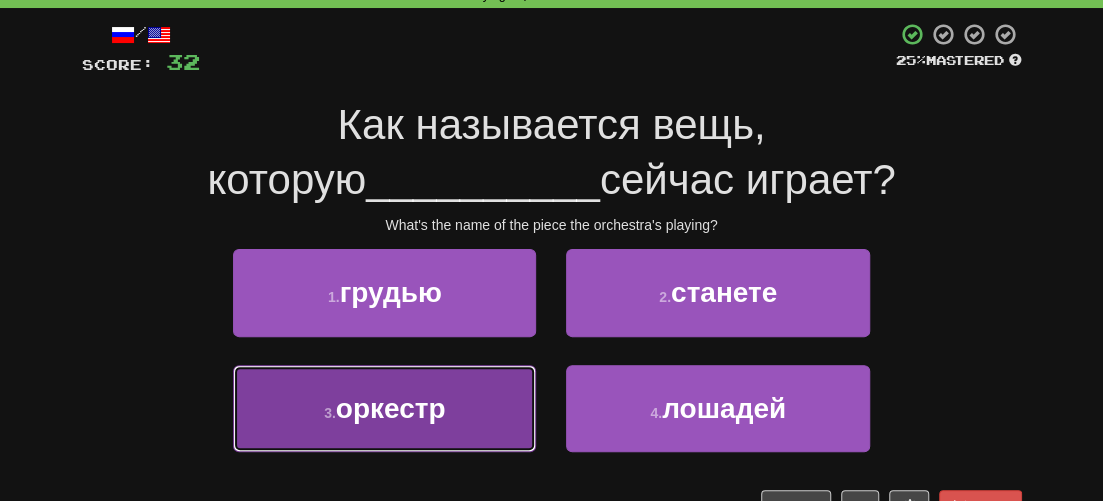 click on "оркестр" at bounding box center [391, 408] 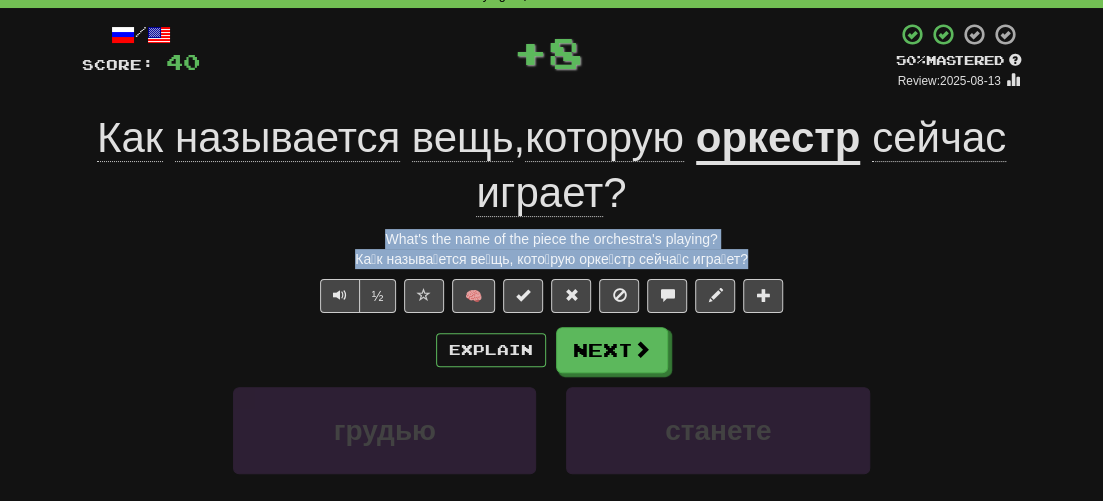 drag, startPoint x: 762, startPoint y: 258, endPoint x: 363, endPoint y: 240, distance: 399.40582 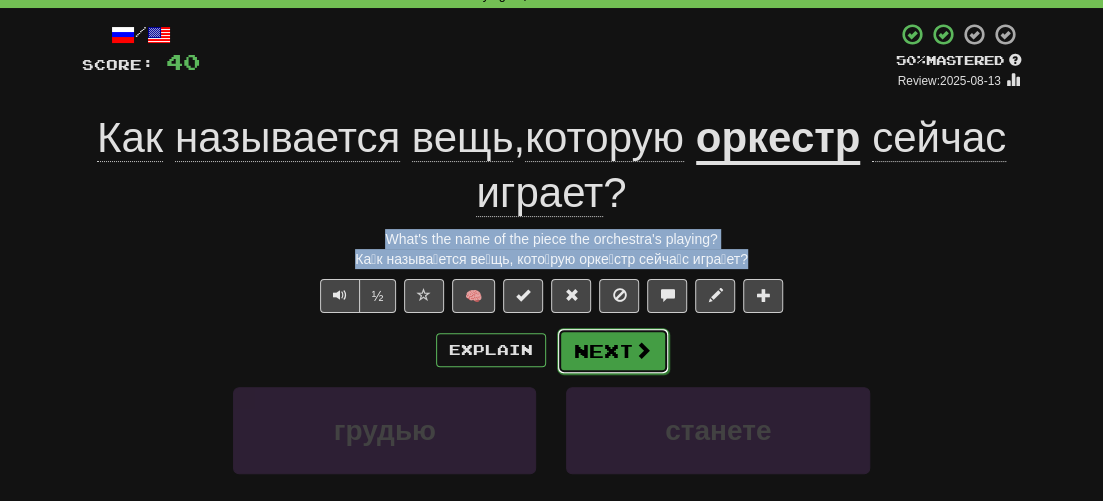 click on "Next" at bounding box center (613, 351) 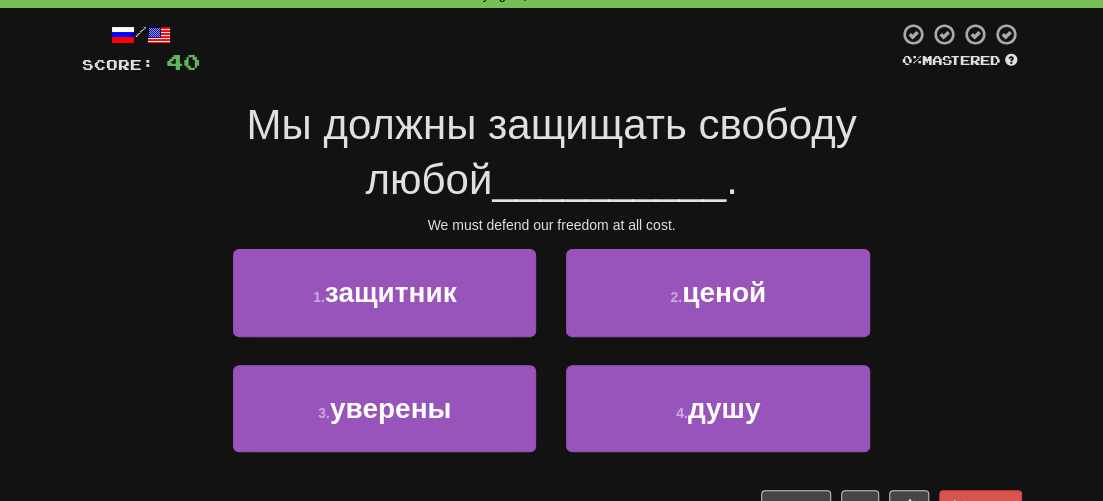 click on "Мы должны защищать свободу любой  __________ ." at bounding box center (552, 152) 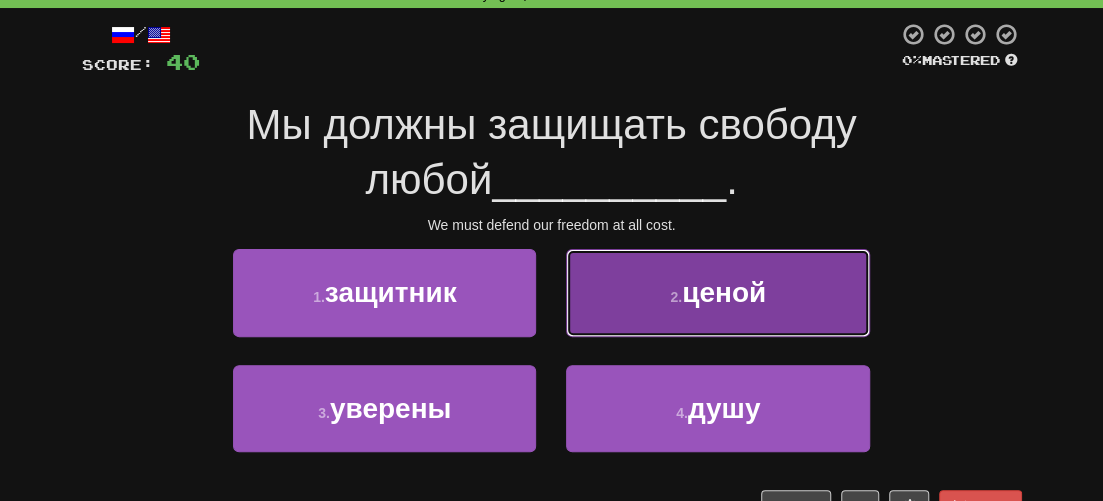 click on "2 .  ценой" at bounding box center [717, 292] 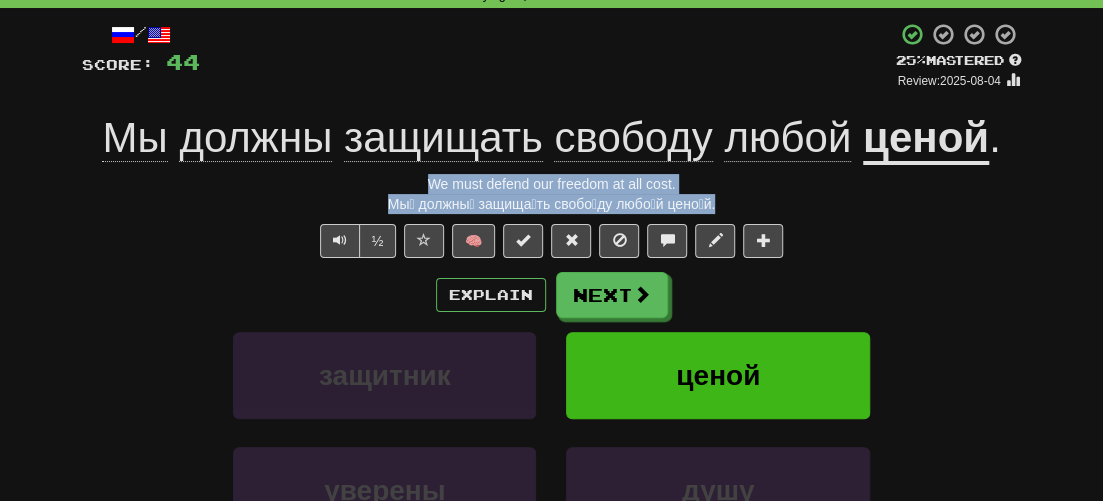drag, startPoint x: 715, startPoint y: 197, endPoint x: 372, endPoint y: 184, distance: 343.24628 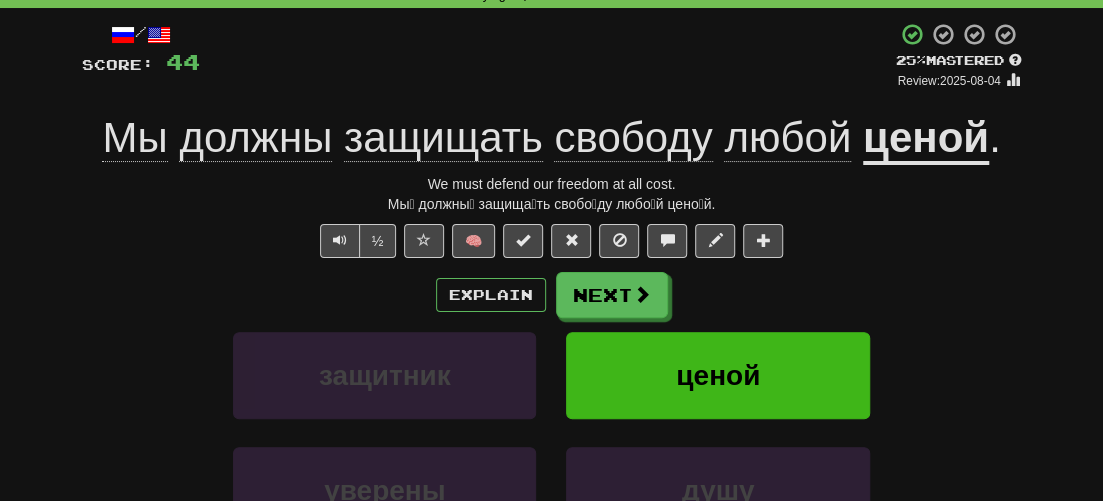 click on "½ 🧠" at bounding box center [552, 241] 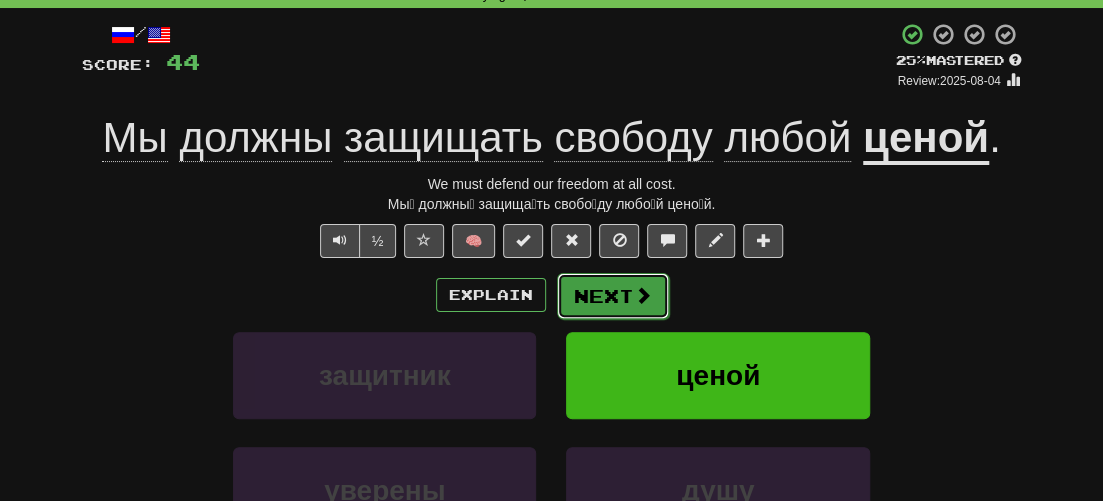 click on "Next" at bounding box center (613, 296) 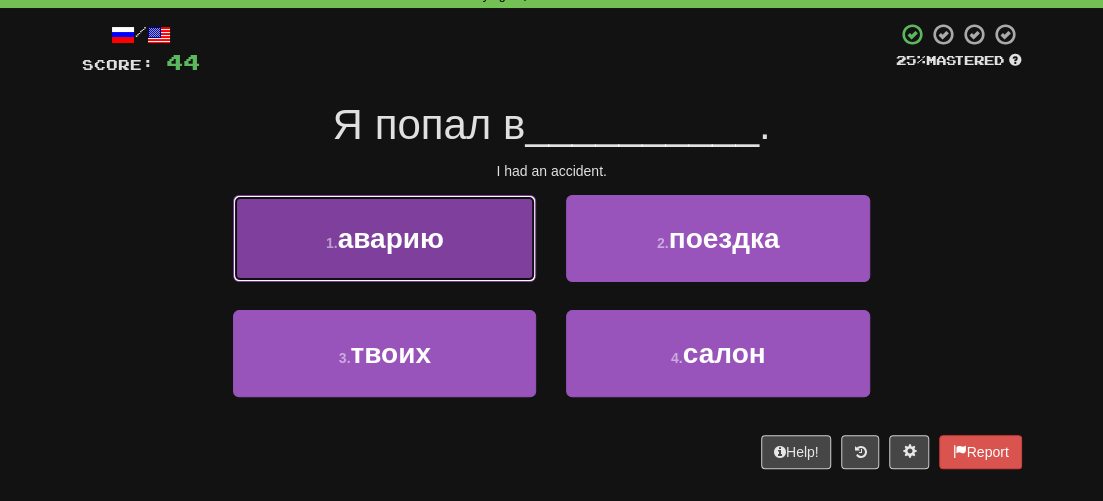 click on "1 .  аварию" at bounding box center (384, 238) 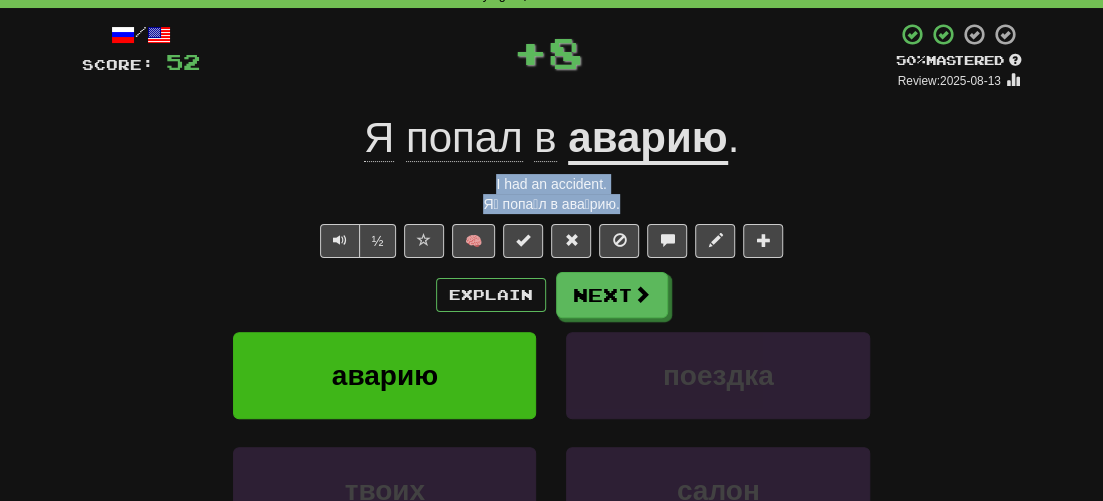 drag, startPoint x: 627, startPoint y: 207, endPoint x: 426, endPoint y: 181, distance: 202.67462 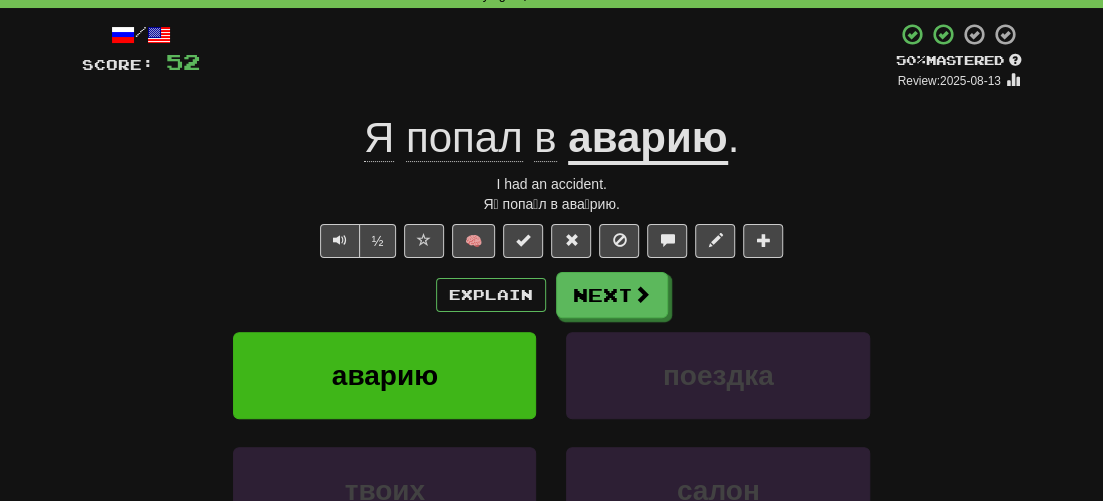 click on "½ 🧠" at bounding box center [552, 241] 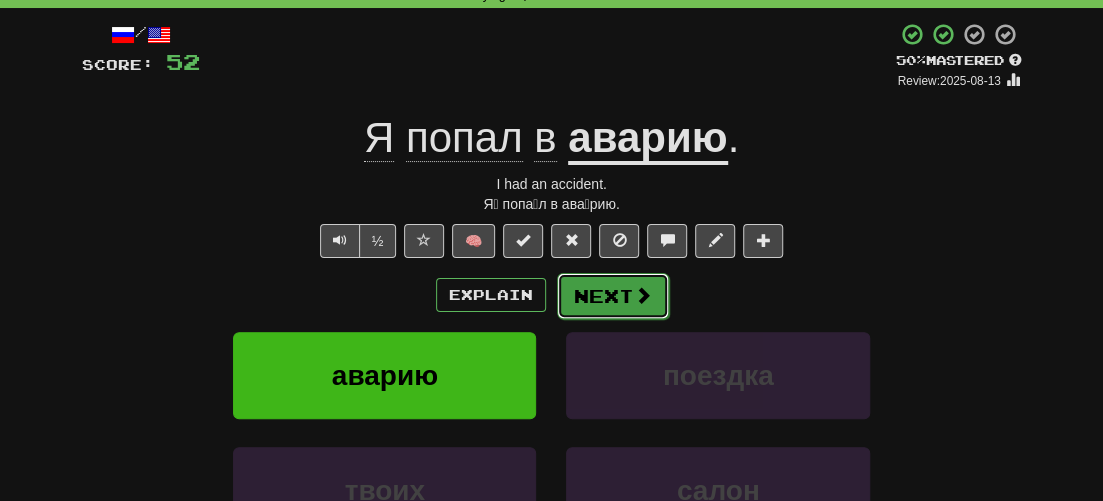 click at bounding box center [643, 295] 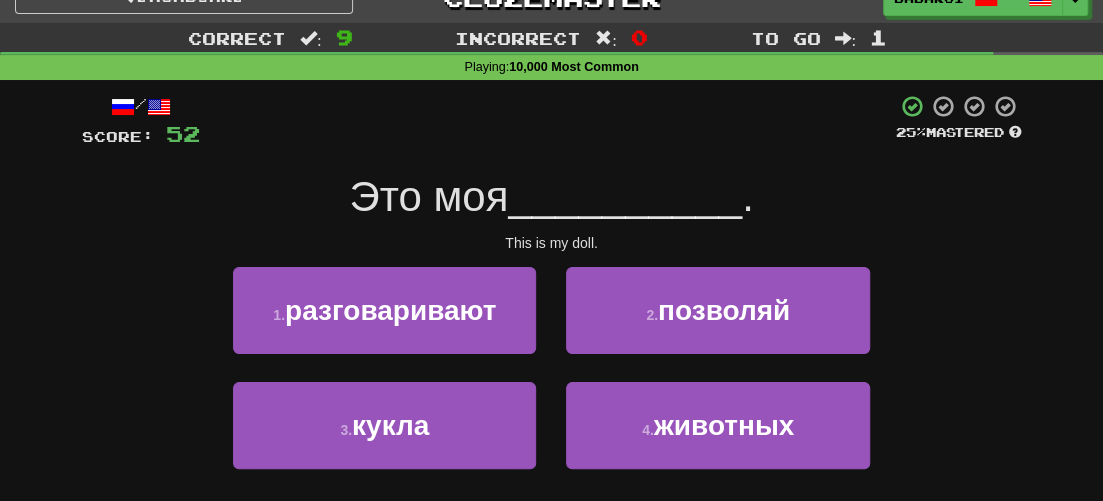 scroll, scrollTop: 0, scrollLeft: 0, axis: both 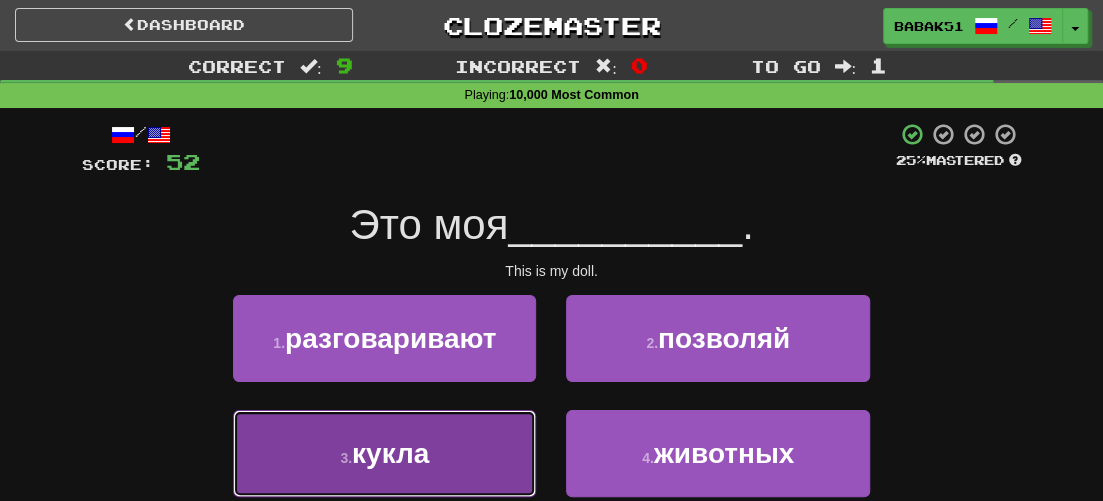 click on "3 .  кукла" at bounding box center [384, 453] 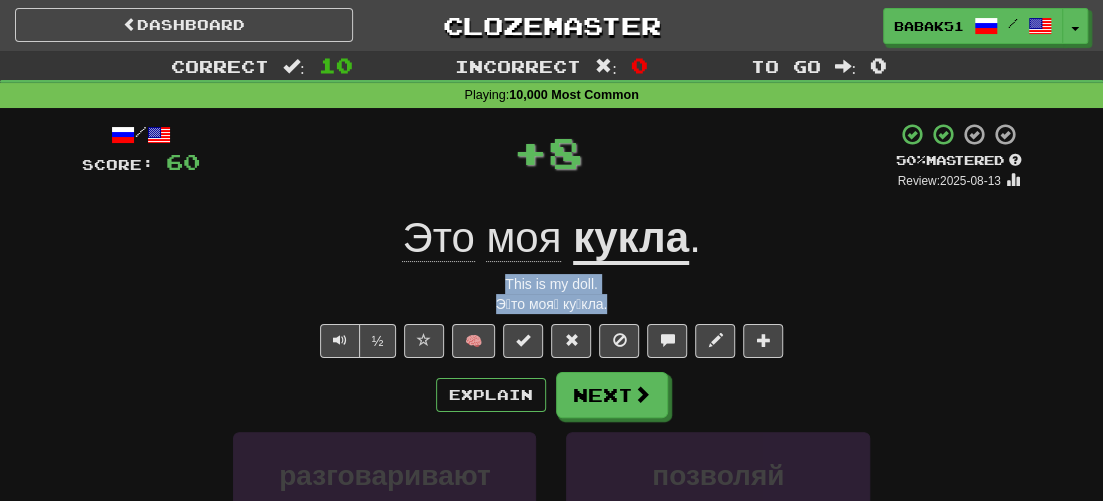 drag, startPoint x: 629, startPoint y: 303, endPoint x: 496, endPoint y: 286, distance: 134.08206 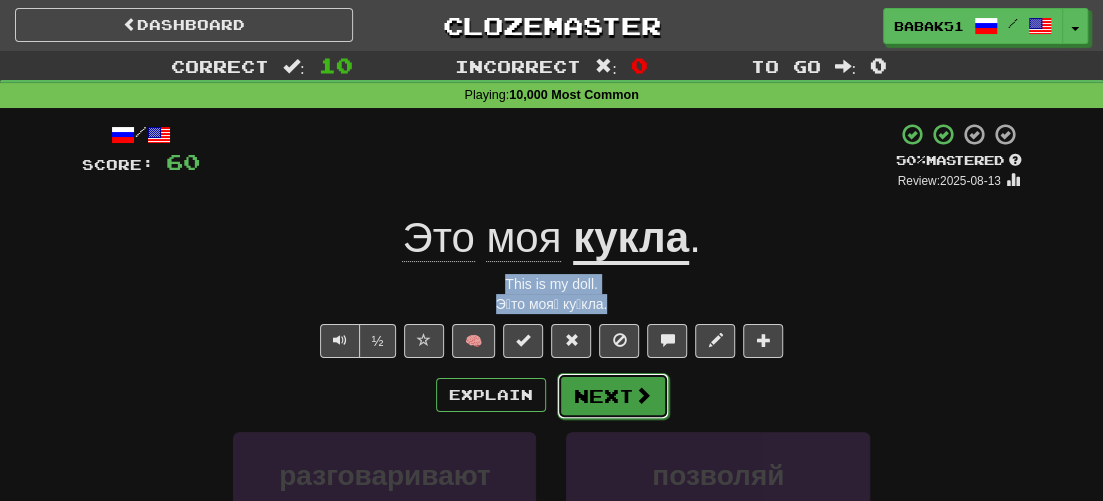 click at bounding box center [643, 395] 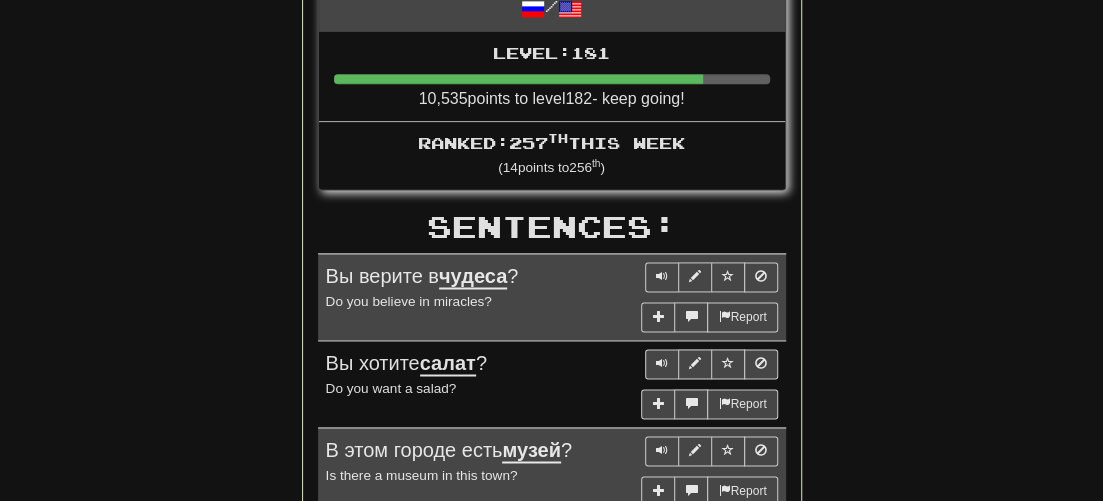 scroll, scrollTop: 1300, scrollLeft: 0, axis: vertical 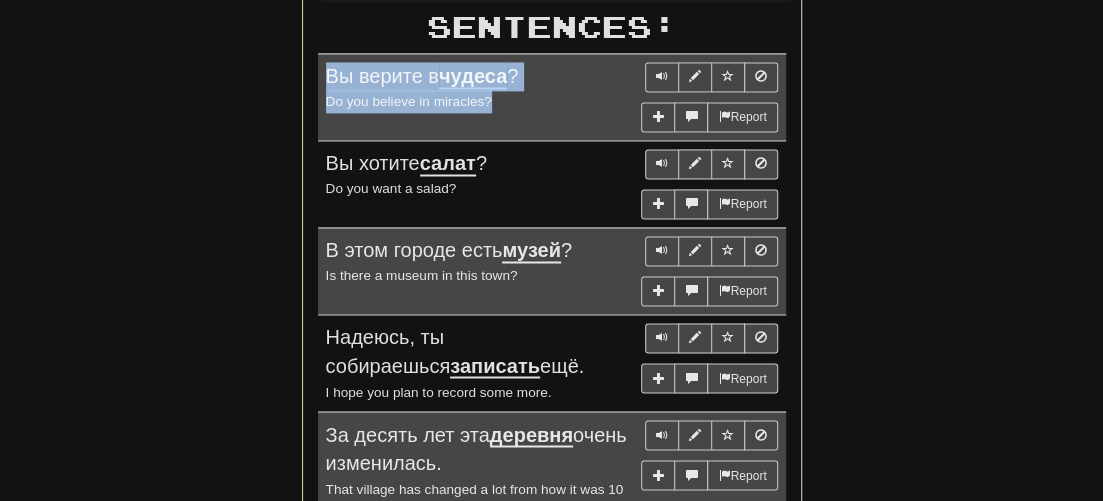 drag, startPoint x: 482, startPoint y: 81, endPoint x: 321, endPoint y: 59, distance: 162.49615 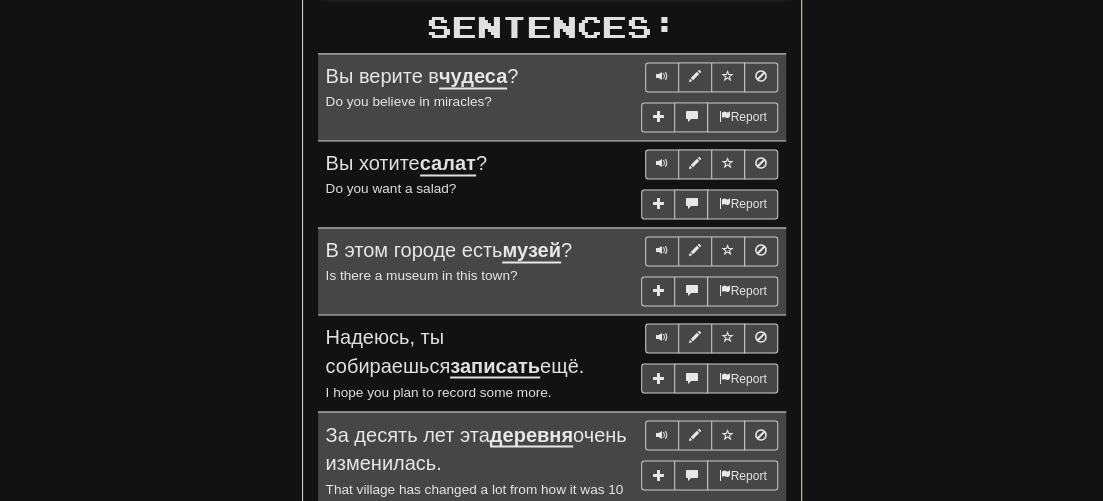 click on "Round Results Stats: Score:   + 60 Time:   2 : 18 New:   5 Review:   5 Correct:   10 Incorrect:   0 Get fluent faster. Get  Clozemaster Pro   Daily Goal: Points:   128  /  10  🎉 Time remaining: 10   Hours Progress: 10,000 Most Common Playing:  2,334  /  9,954 + 5 23.398% 23.448% Mastered:  276  /  9,954 2.773% Ready for Review:  1888  /  Level:  181 10,535  points to level  182  - keep going! Ranked:  257 th  this week ( 14  points to  256 th ) Sentences:  Report Вы верите в  чудеса ? Do you believe in miracles?  Report Вы хотите  салат ? Do you want a salad?  Report В этом городе есть  музей ? Is there a museum in this town?  Report Надеюсь, ты собираешься  записать  ещё. I hope you plan to record some more.  Report За десять лет эта  деревня  очень изменилась. That village has changed a lot from how it was 10 years ago.  Report Летний The summer vacation has come to an end too soon. ." at bounding box center (552, 12) 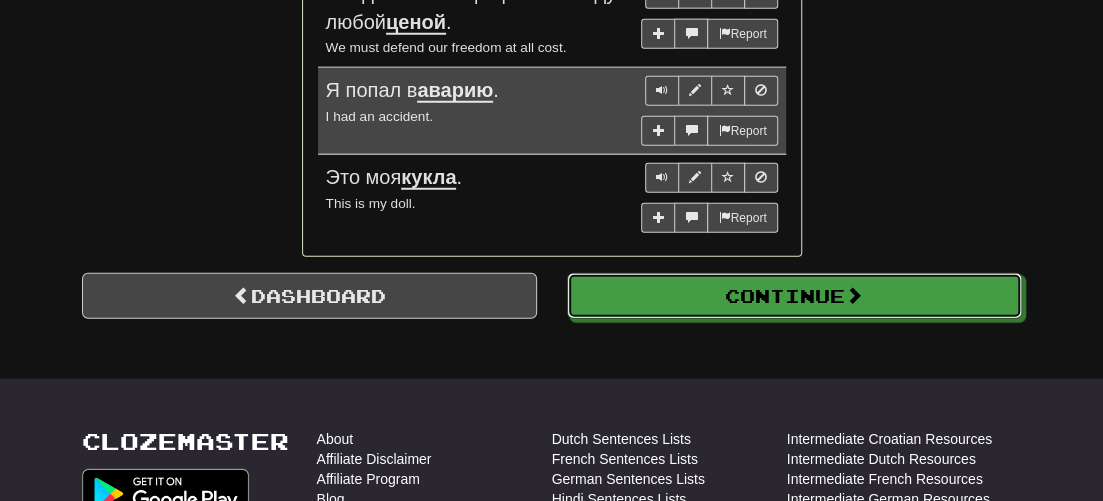 click on "Continue" at bounding box center (794, 296) 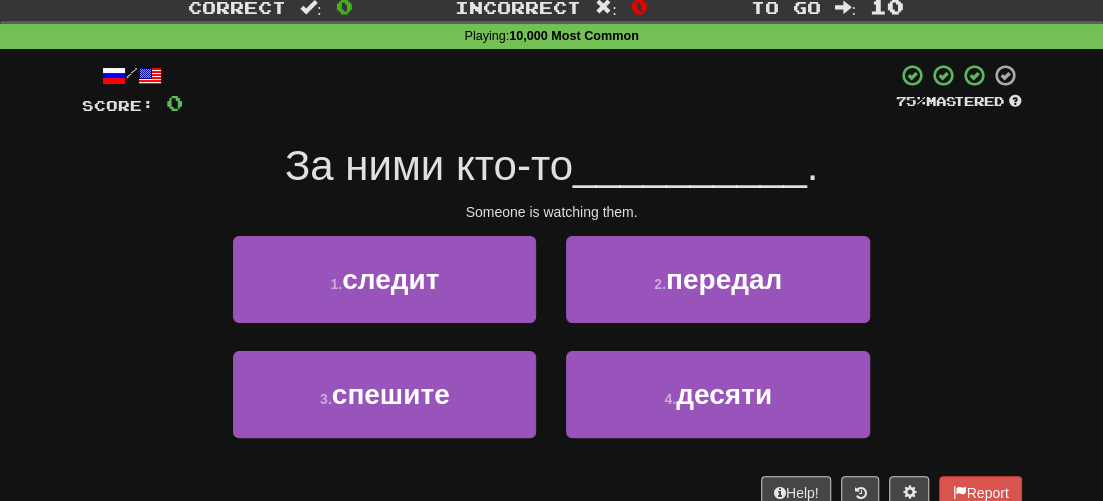 scroll, scrollTop: 100, scrollLeft: 0, axis: vertical 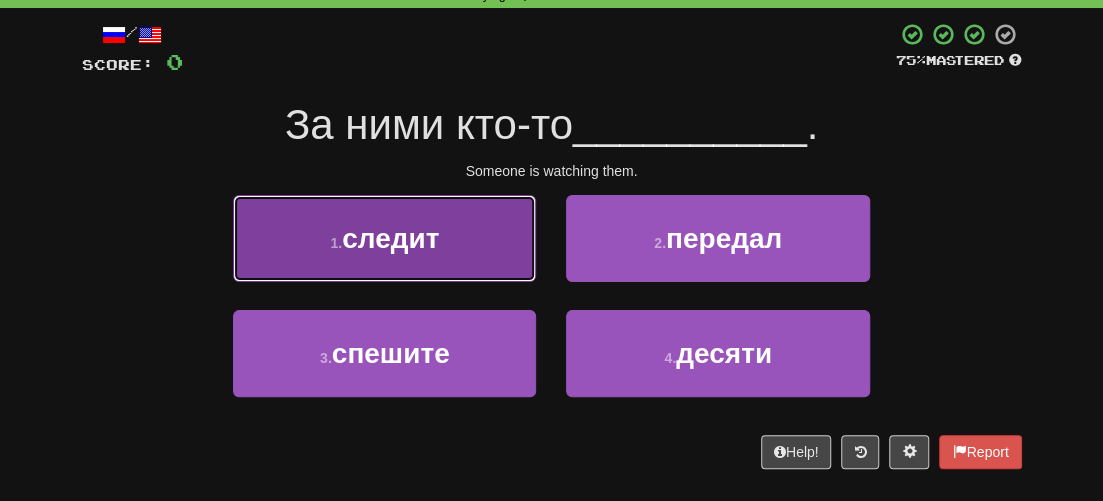 click on "следит" at bounding box center (390, 238) 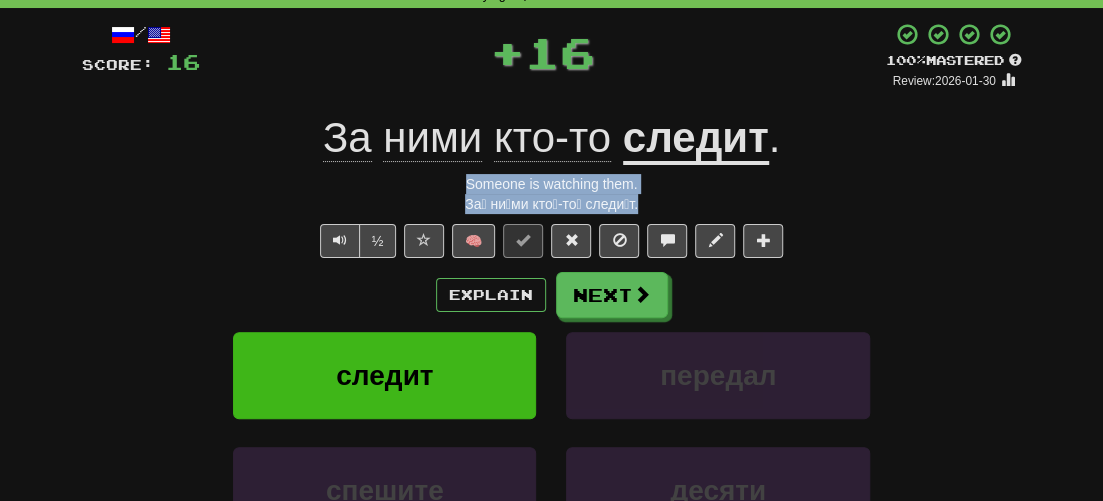 drag, startPoint x: 639, startPoint y: 209, endPoint x: 445, endPoint y: 182, distance: 195.86986 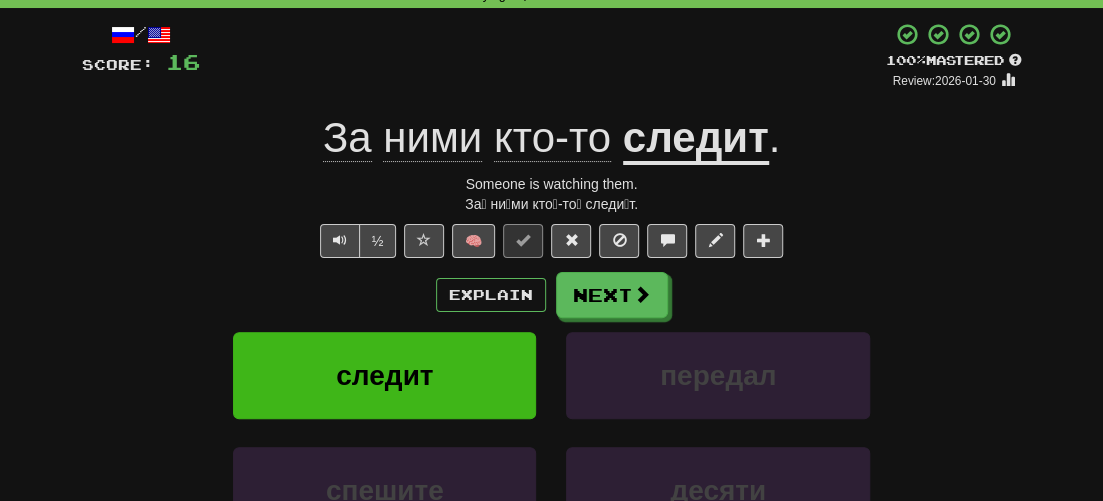 click on "/  Score:   16 + 16 100 %  Mastered Review:  2026-01-30 За   ними   кто-то   следит . Someone is watching them. За́ ни́ми кто́-то́ следи́т. ½ 🧠 Explain Next следит передал спешите десяти Learn more: следит передал спешите десяти  Help!  Report Sentence Source" at bounding box center (552, 345) 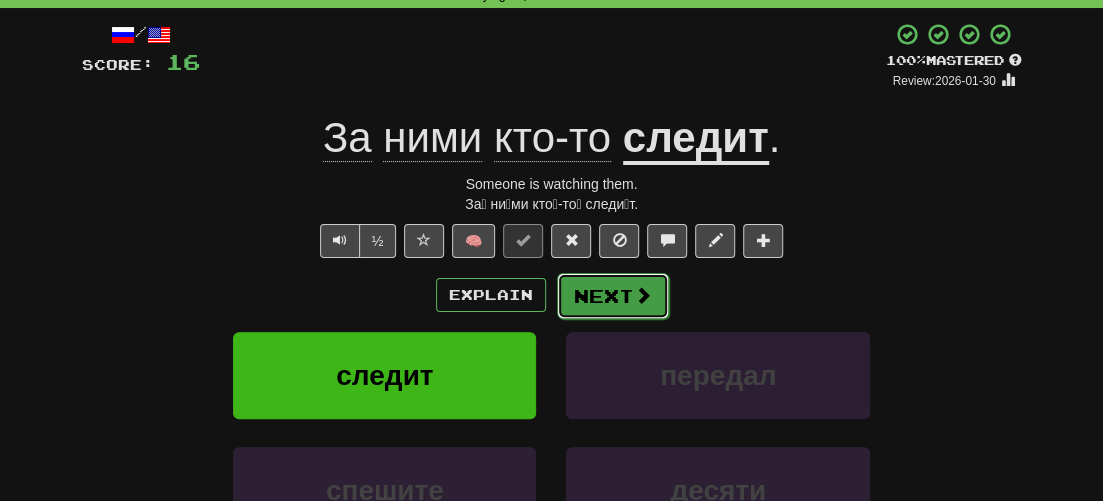click on "Next" at bounding box center (613, 296) 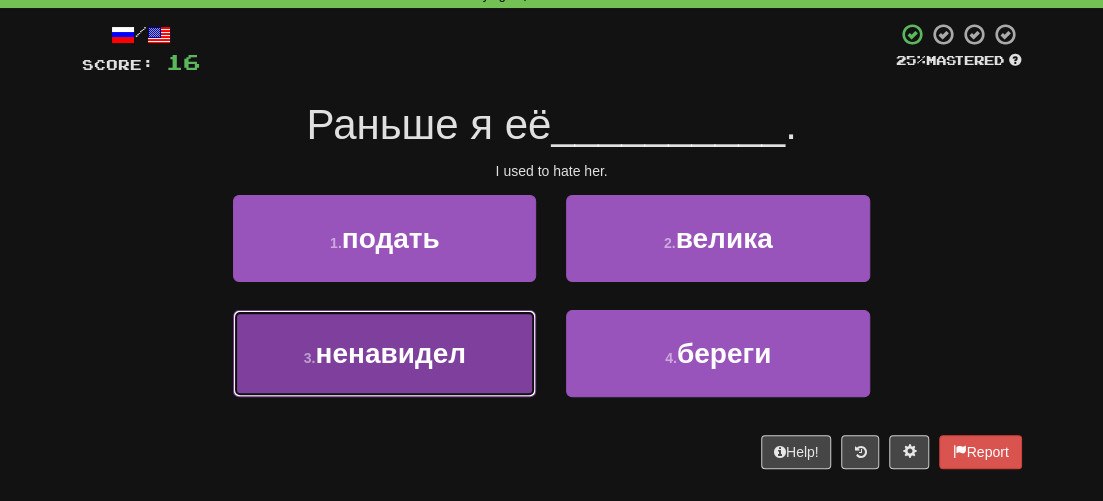 click on "ненавидел" at bounding box center (390, 353) 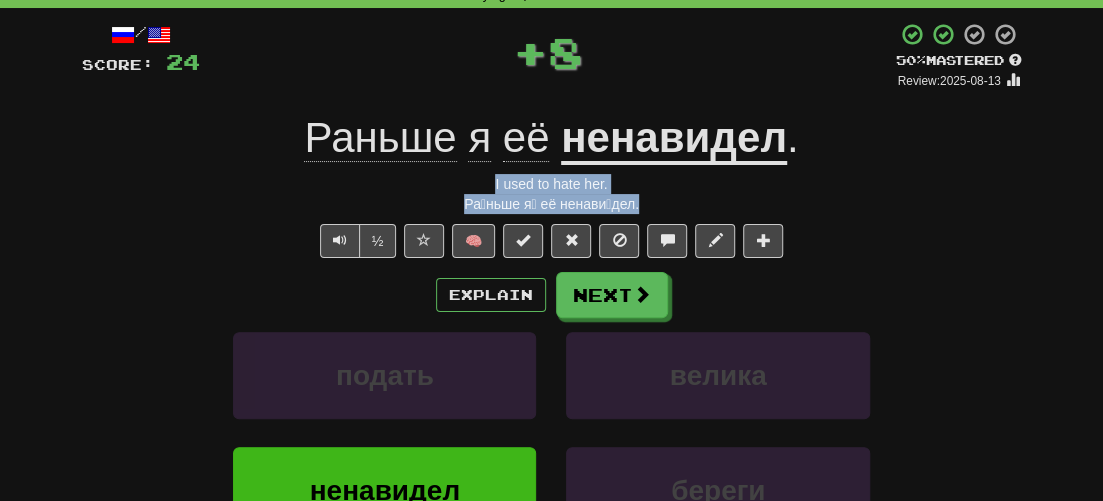 drag, startPoint x: 646, startPoint y: 207, endPoint x: 456, endPoint y: 183, distance: 191.5098 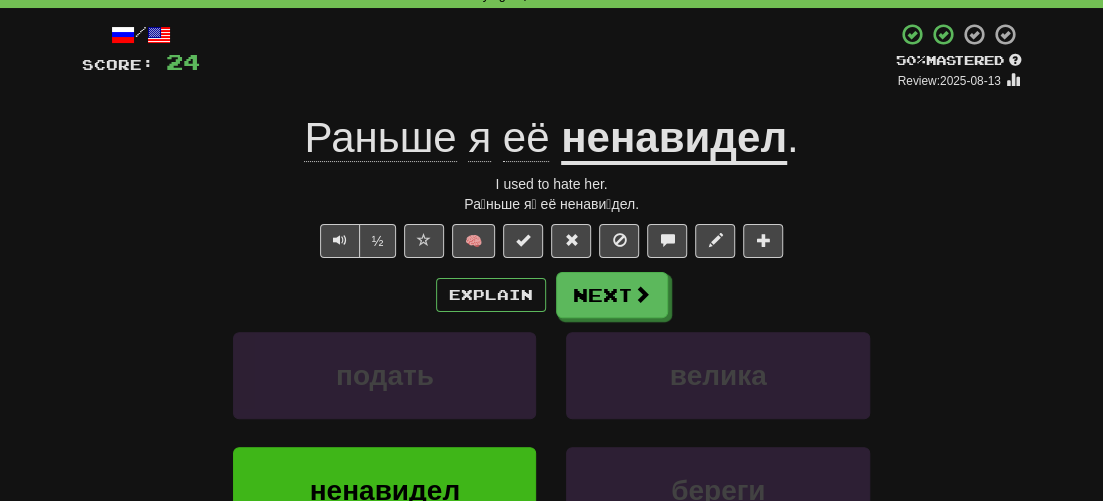 click on "½ 🧠" at bounding box center (552, 241) 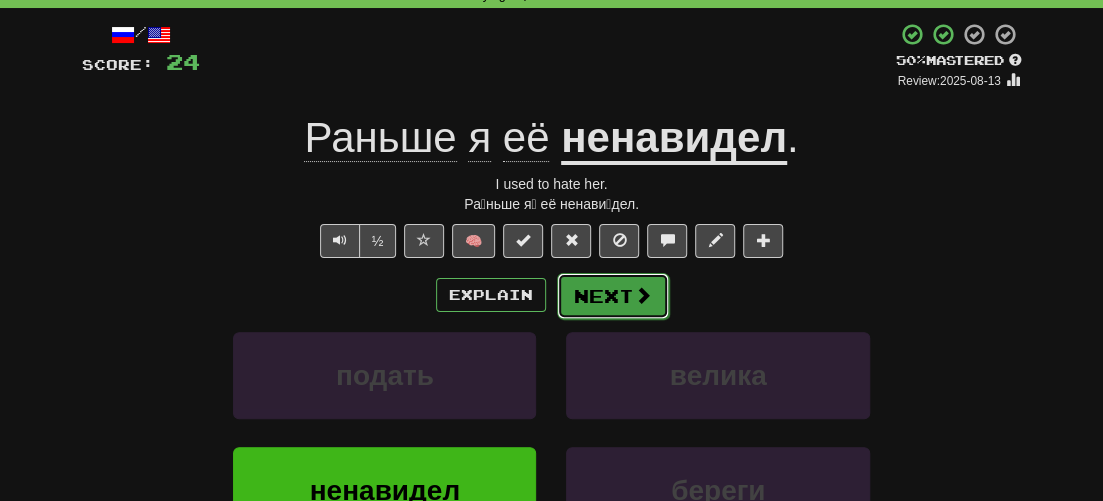 click on "Next" at bounding box center [613, 296] 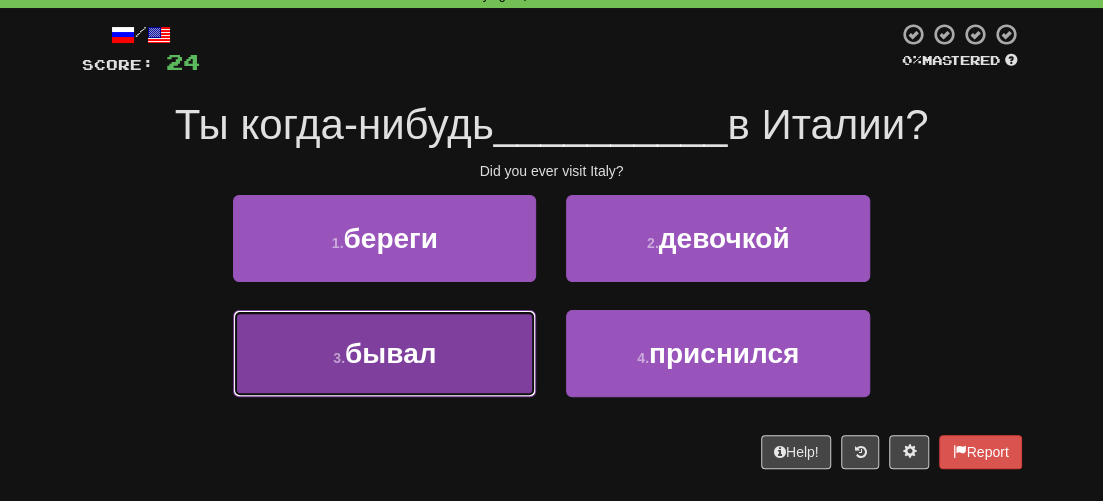click on "бывал" at bounding box center [390, 353] 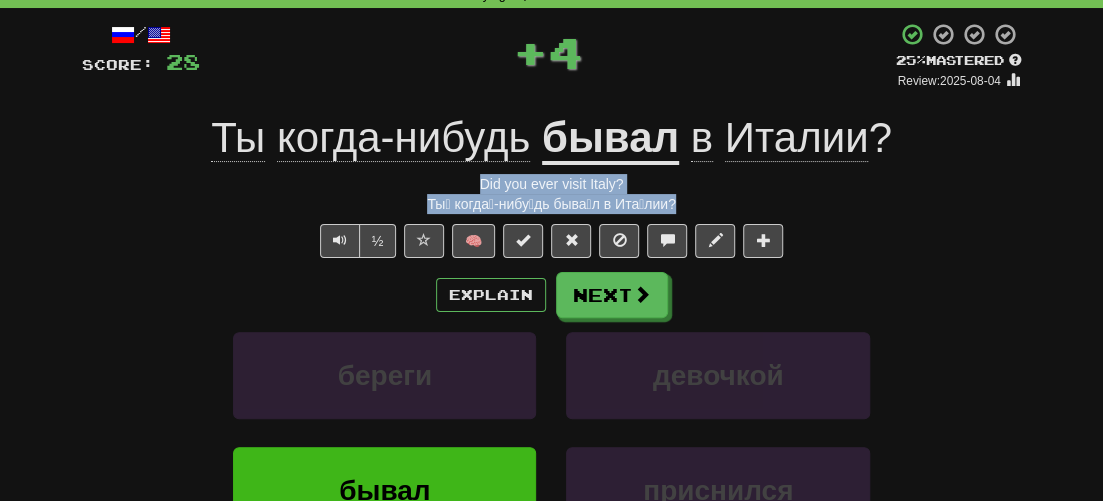 drag, startPoint x: 662, startPoint y: 207, endPoint x: 433, endPoint y: 188, distance: 229.78687 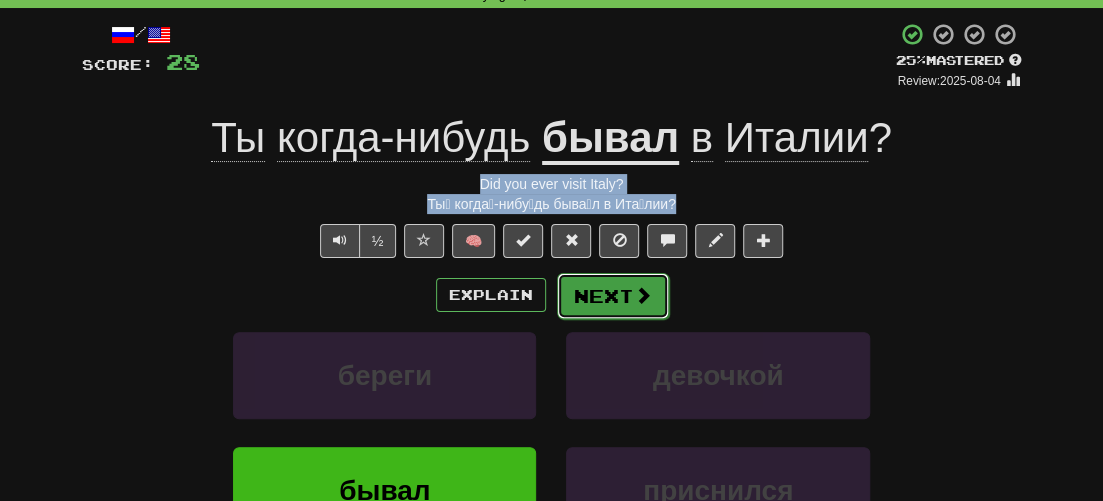 click at bounding box center [643, 295] 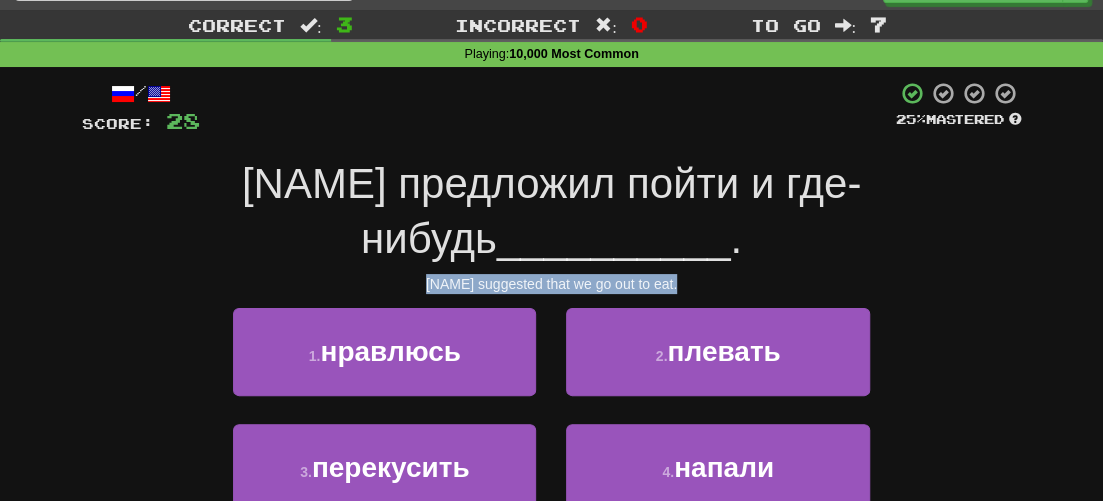 scroll, scrollTop: 0, scrollLeft: 0, axis: both 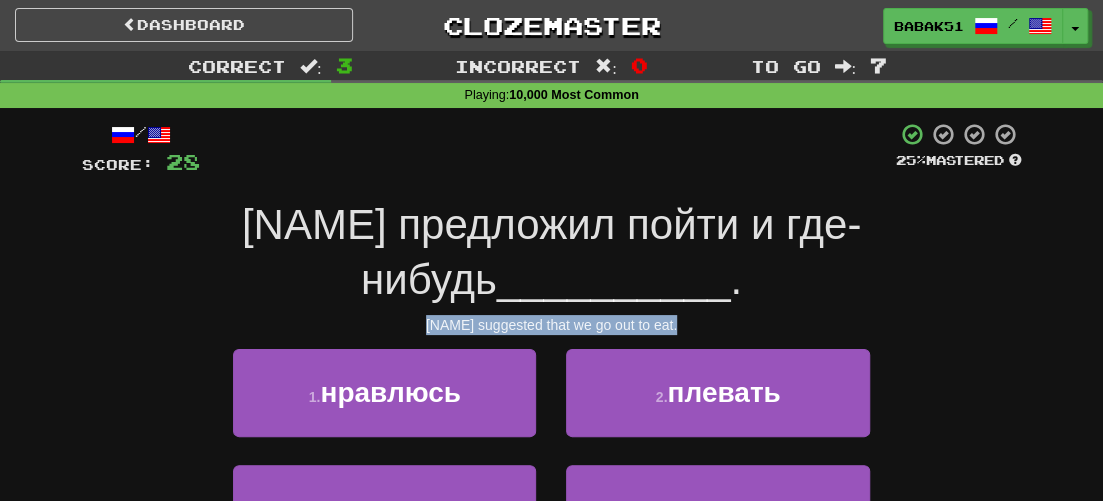 click on "[NAME] suggested that we go out to eat." at bounding box center (552, 325) 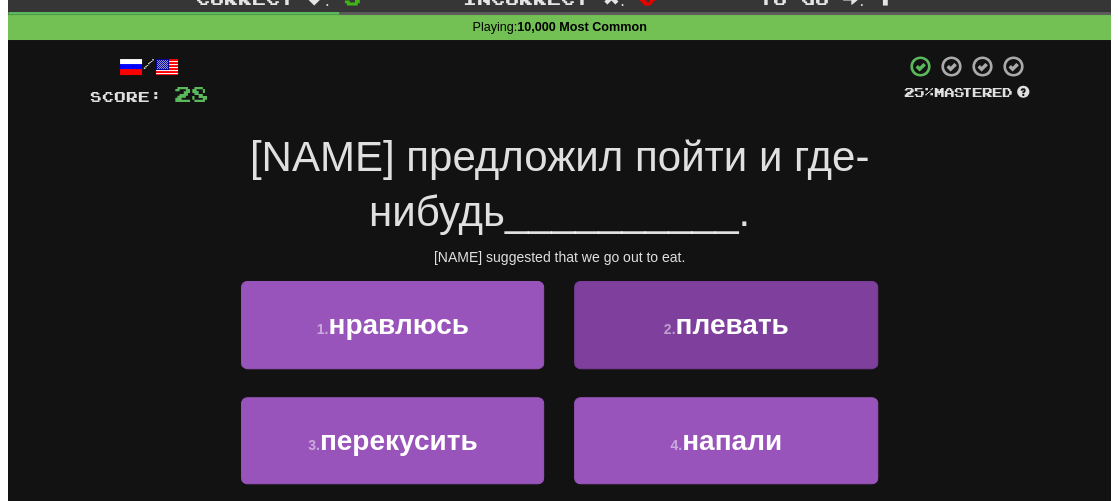 scroll, scrollTop: 100, scrollLeft: 0, axis: vertical 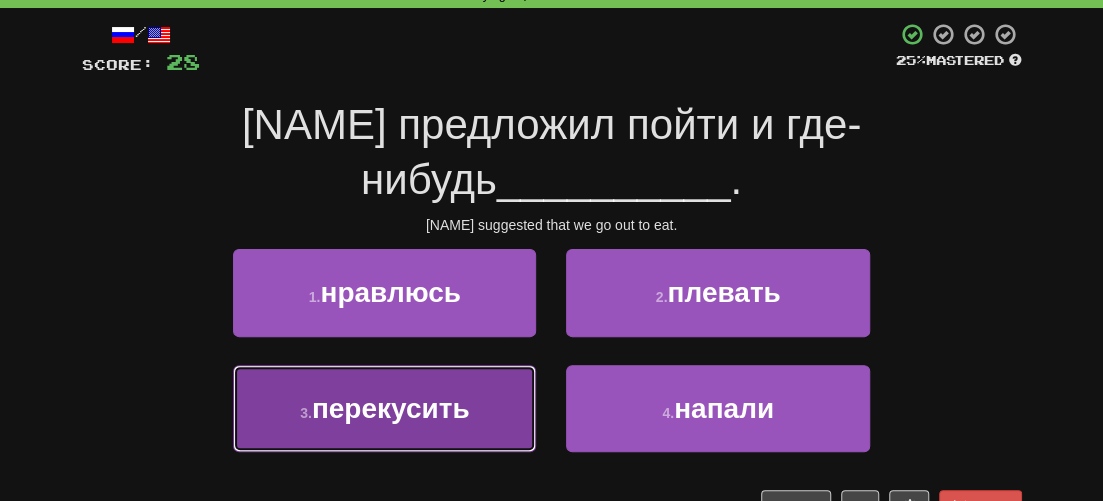 click on "перекусить" at bounding box center [391, 408] 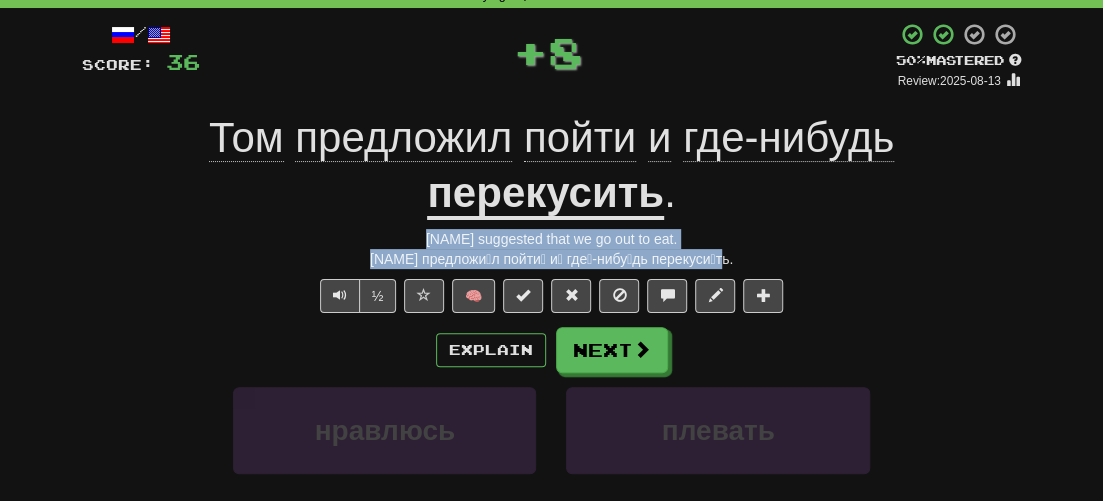 drag, startPoint x: 717, startPoint y: 260, endPoint x: 388, endPoint y: 242, distance: 329.49203 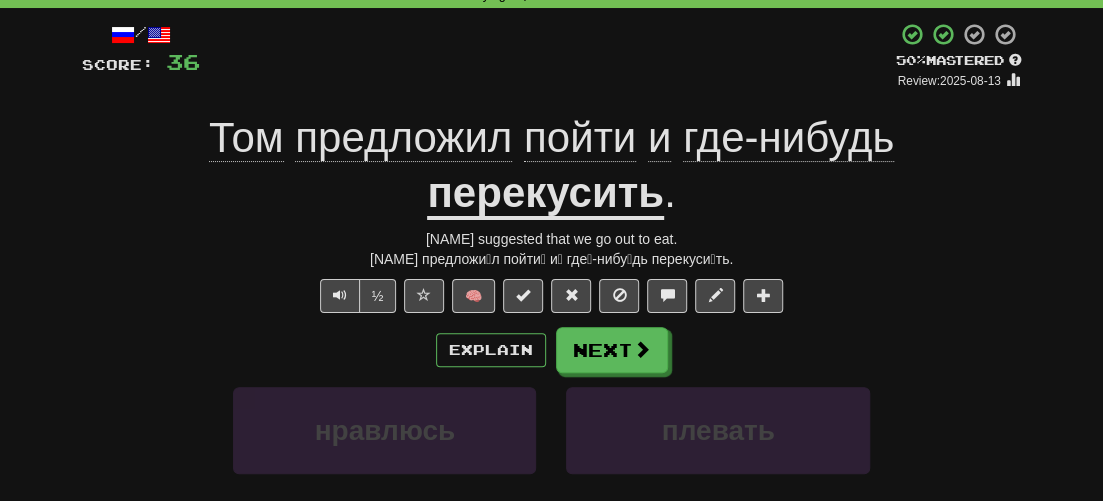 click on "½ 🧠" at bounding box center (552, 296) 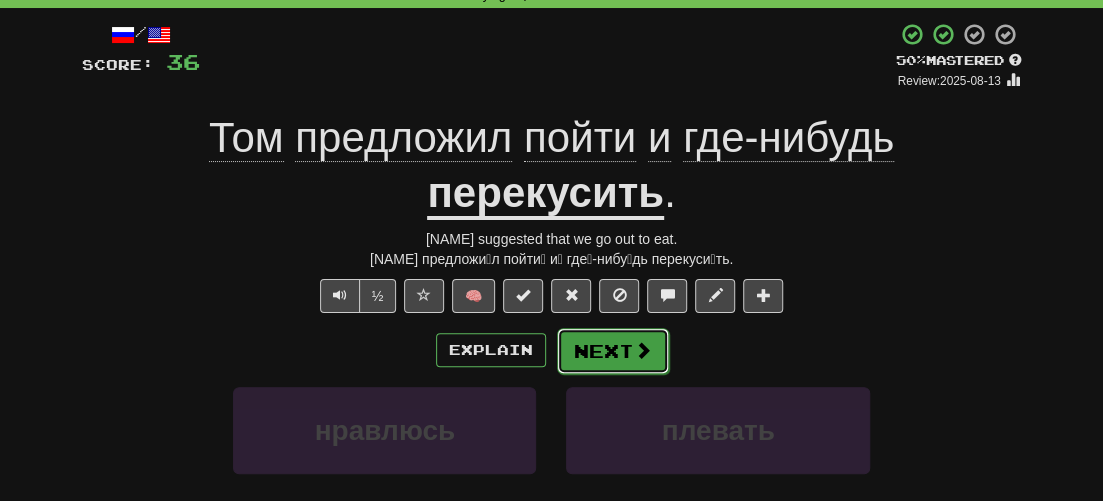 click on "Next" at bounding box center (613, 351) 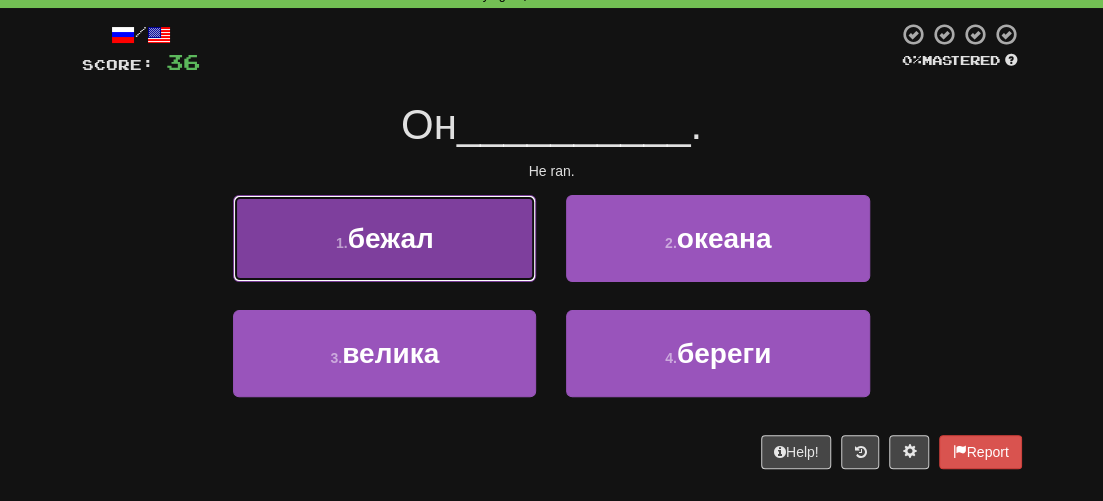 click on "бежал" at bounding box center (391, 238) 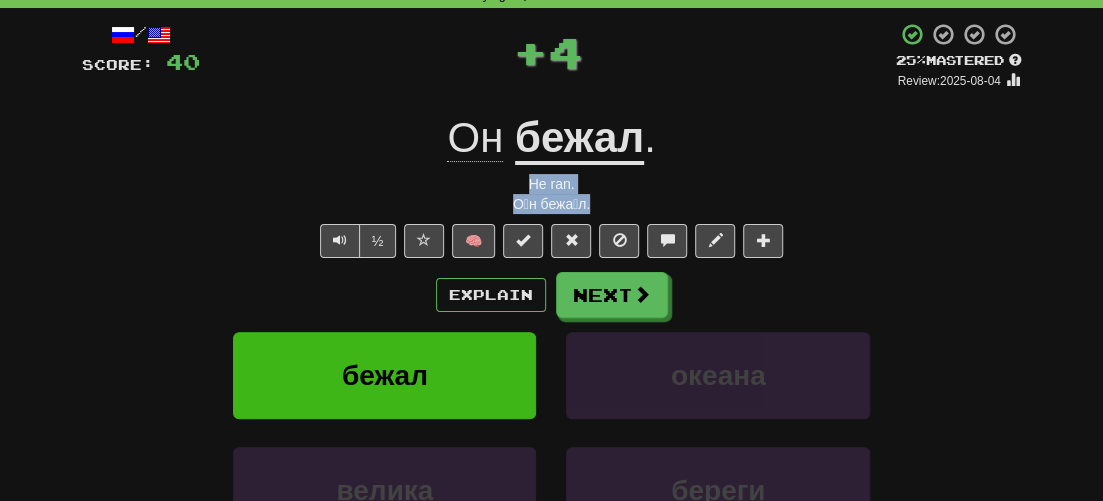 drag, startPoint x: 599, startPoint y: 206, endPoint x: 522, endPoint y: 179, distance: 81.596565 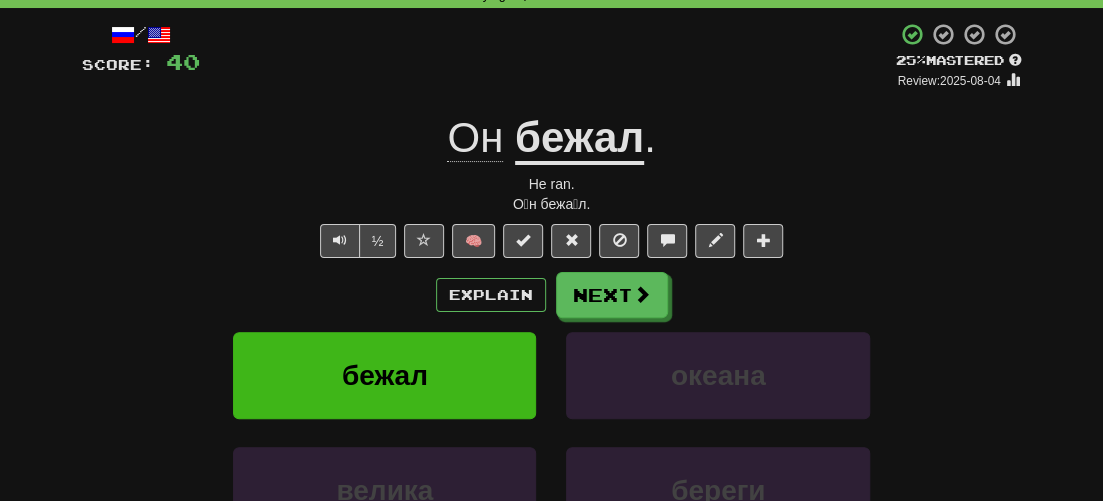 click on "½ 🧠" at bounding box center (552, 241) 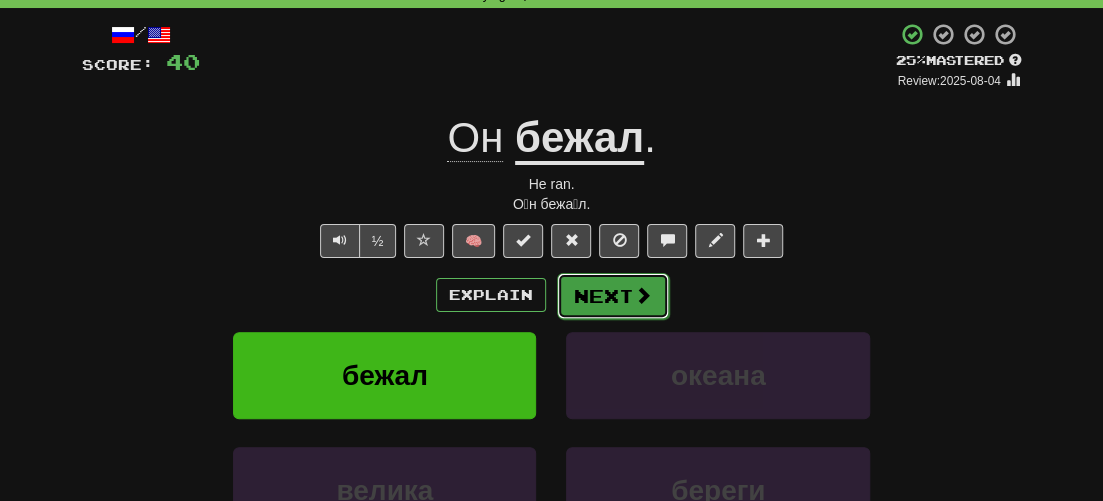 click on "Next" at bounding box center (613, 296) 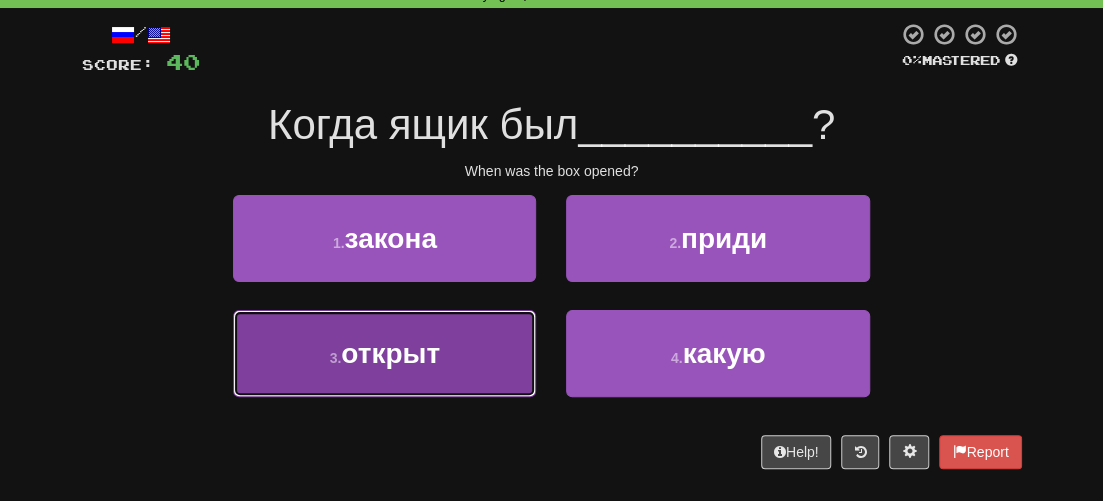 click on "открыт" at bounding box center (390, 353) 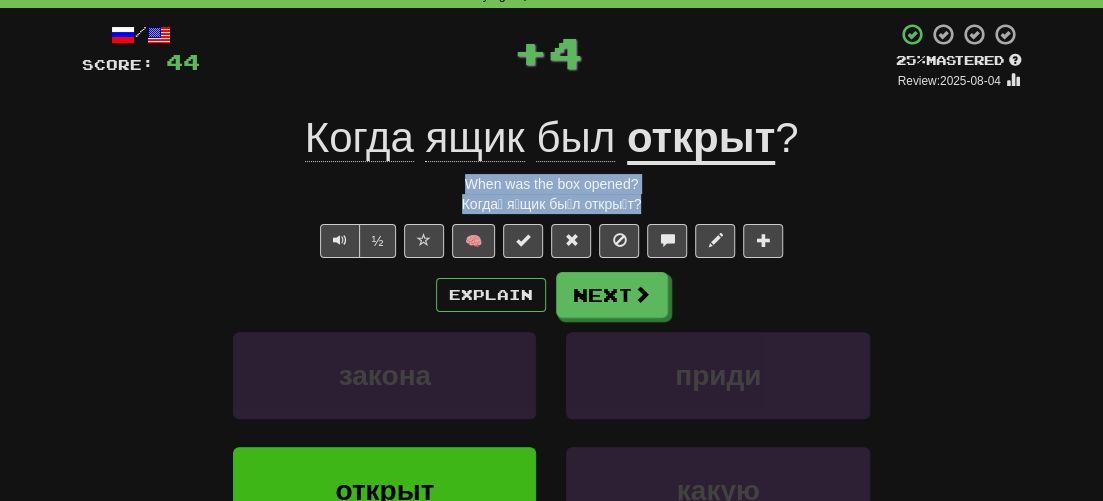 drag, startPoint x: 654, startPoint y: 199, endPoint x: 434, endPoint y: 174, distance: 221.4159 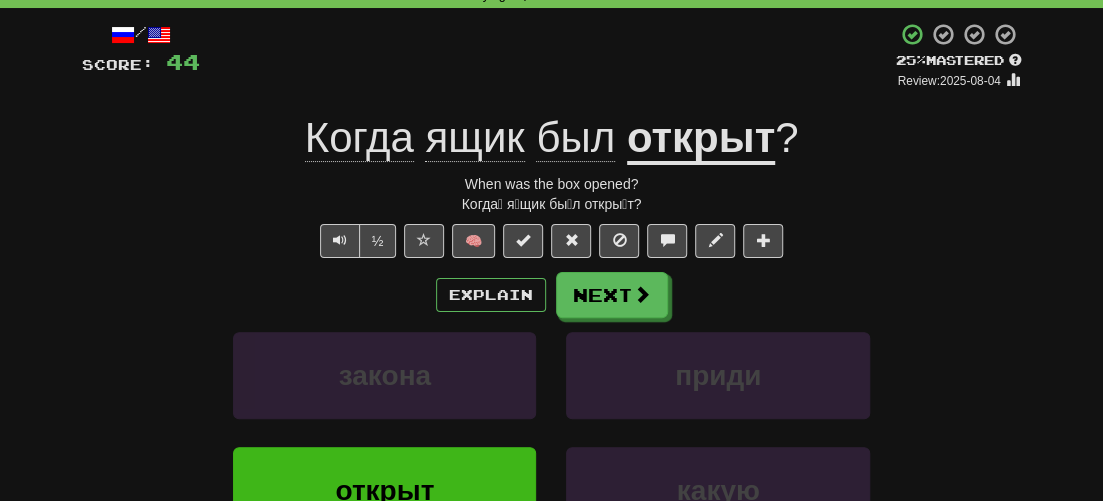 click on "½ 🧠" at bounding box center [552, 241] 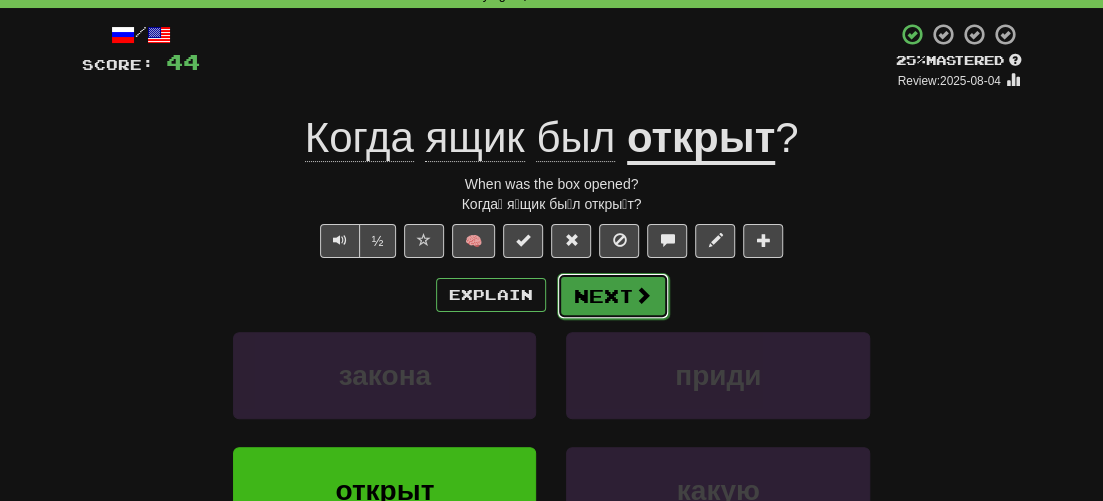 click on "Next" at bounding box center [613, 296] 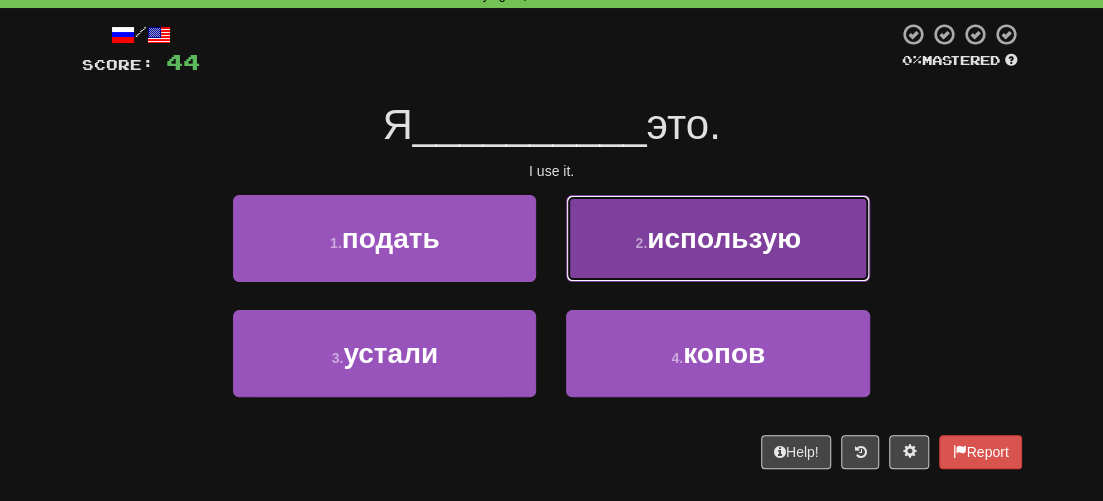 click on "использую" at bounding box center [724, 238] 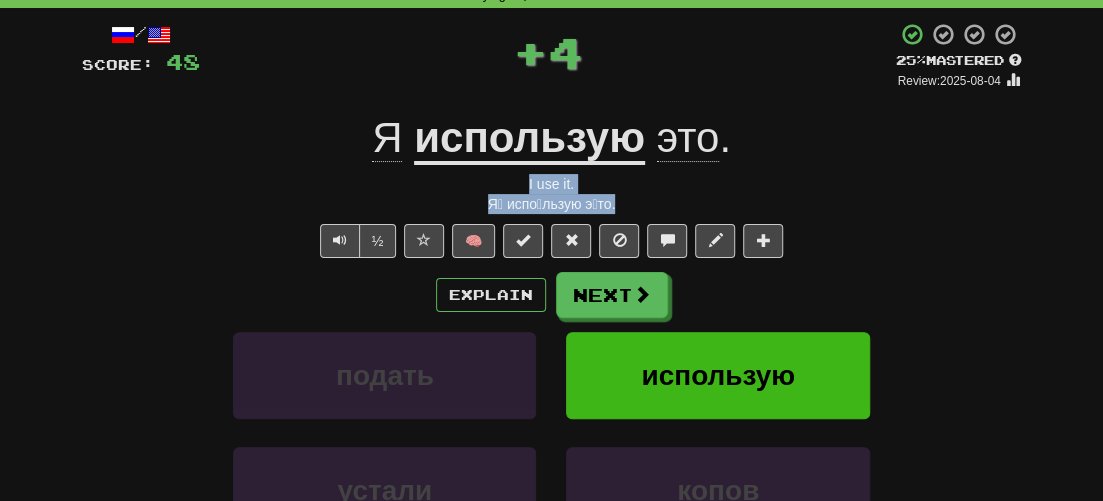 drag, startPoint x: 633, startPoint y: 213, endPoint x: 474, endPoint y: 188, distance: 160.95341 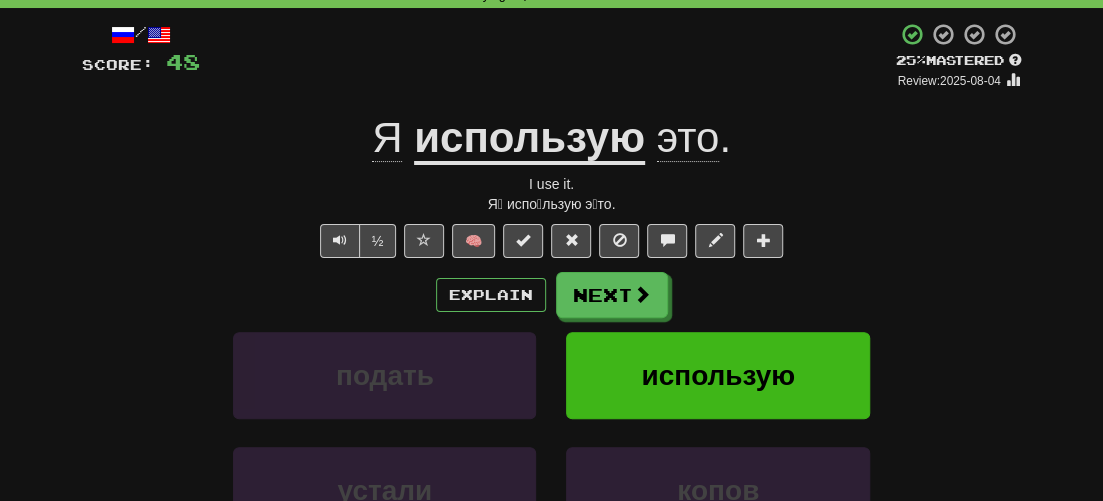 click on "Correct   :   7 Incorrect   :   0 To go   :   3 Playing :  10,000 Most Common  /  Score:   48 + 4 25 %  Mastered Review:  2025-08-04 Я   использую   это . I use it. Я́ испо́льзую э́то. ½ 🧠 Explain Next подать использую устали копов Learn more: подать использую устали копов  Help!  Report Sentence Source" at bounding box center (551, 324) 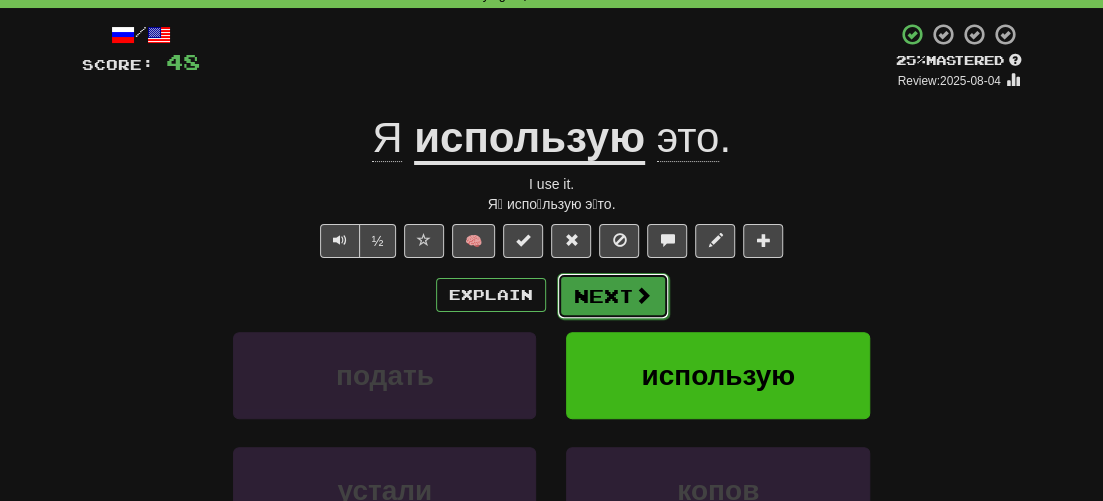 click on "Next" at bounding box center (613, 296) 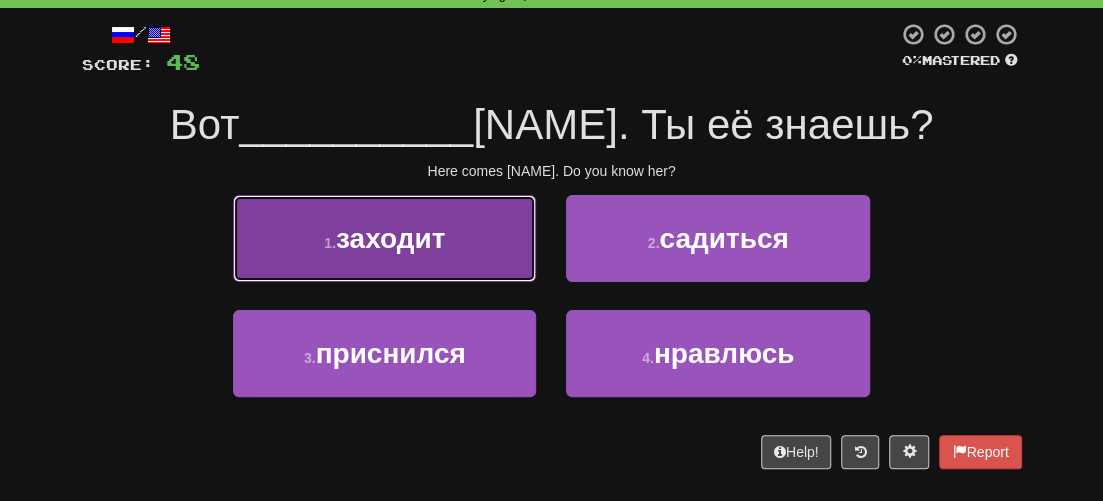 click on "заходит" at bounding box center (390, 238) 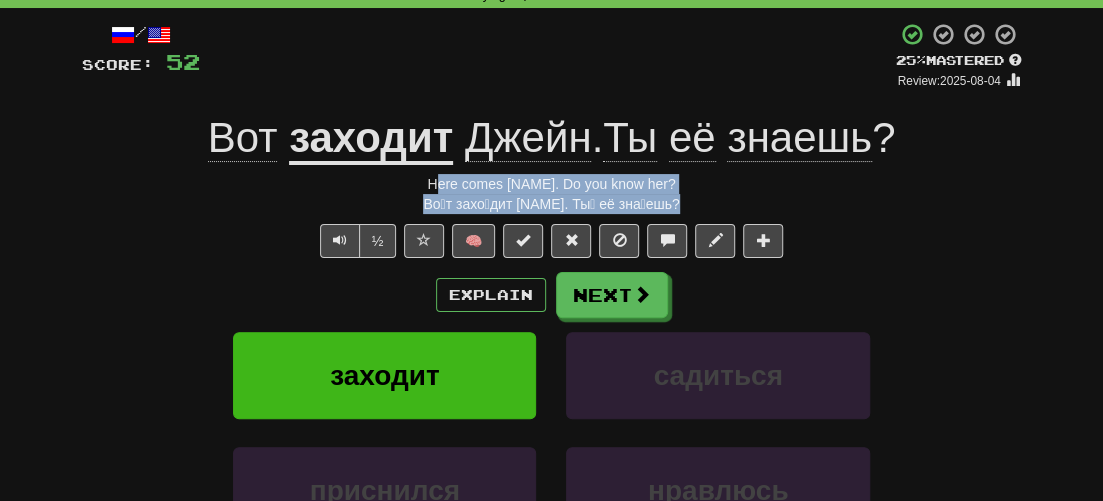 drag, startPoint x: 676, startPoint y: 203, endPoint x: 441, endPoint y: 187, distance: 235.54405 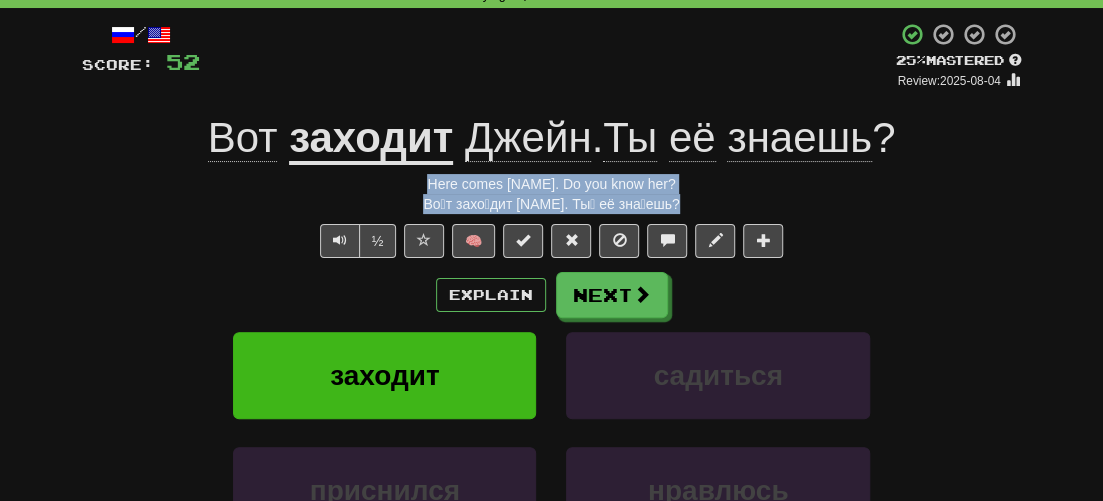 drag, startPoint x: 681, startPoint y: 206, endPoint x: 423, endPoint y: 177, distance: 259.62473 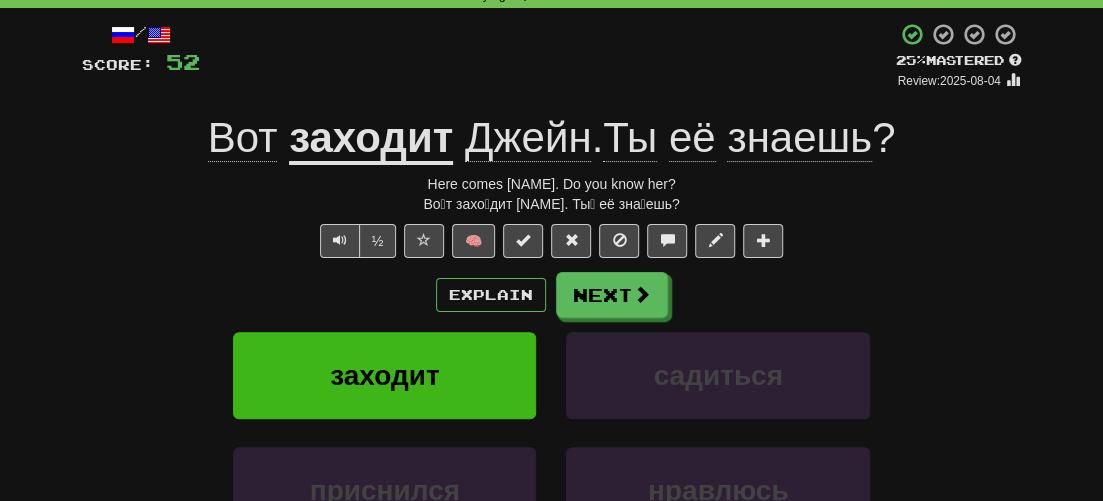 click on "Explain Next" at bounding box center [552, 295] 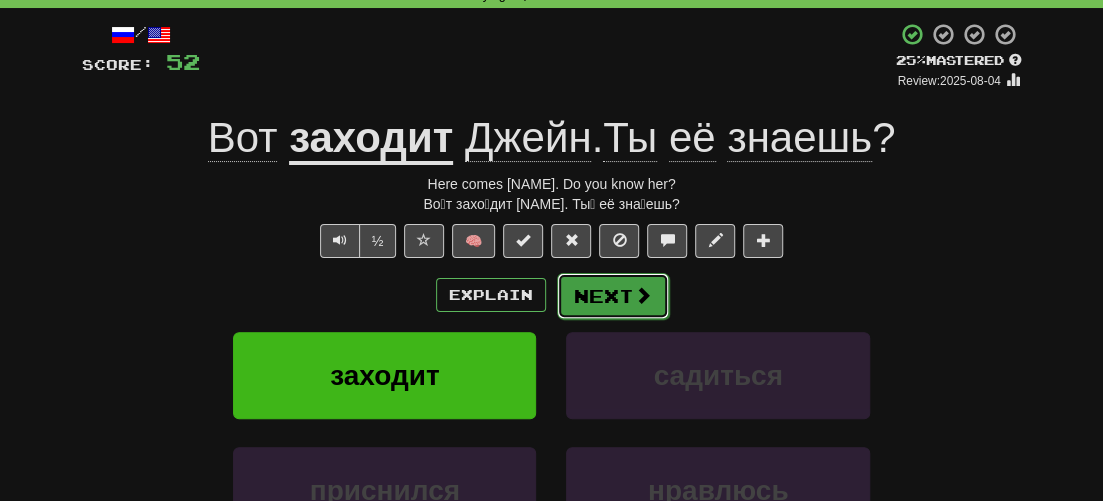 click on "Next" at bounding box center (613, 296) 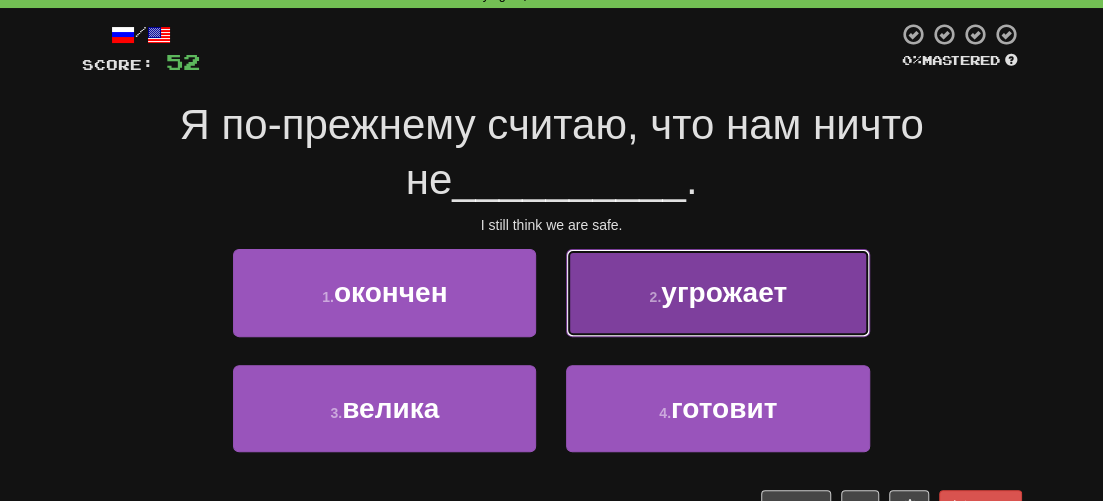 click on "2 .  угрожает" at bounding box center (717, 292) 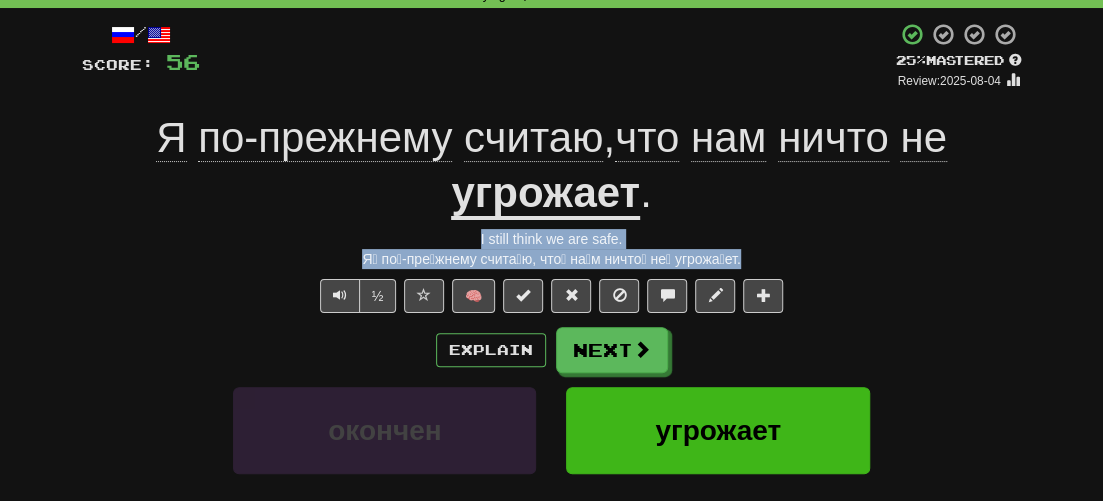 drag, startPoint x: 750, startPoint y: 258, endPoint x: 466, endPoint y: 233, distance: 285.09824 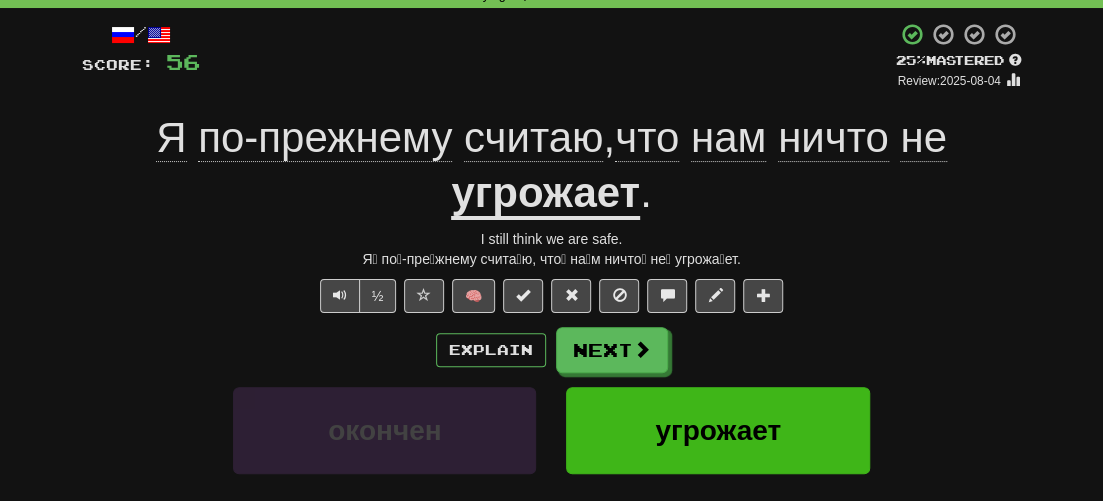click on "/  Score:   56 + 4 25 %  Mastered Review:  2025-08-04 Я   по-прежнему   считаю ,  что   нам   ничто   не   угрожает . I still think we are safe. Я́ по́-пре́жнему счита́ю, что́ на́м ничто́ не́ угрожа́ет. ½ 🧠 Explain Next окончен угрожает велика готовит Learn more: окончен угрожает велика готовит  Help!  Report Sentence Source" at bounding box center [552, 372] 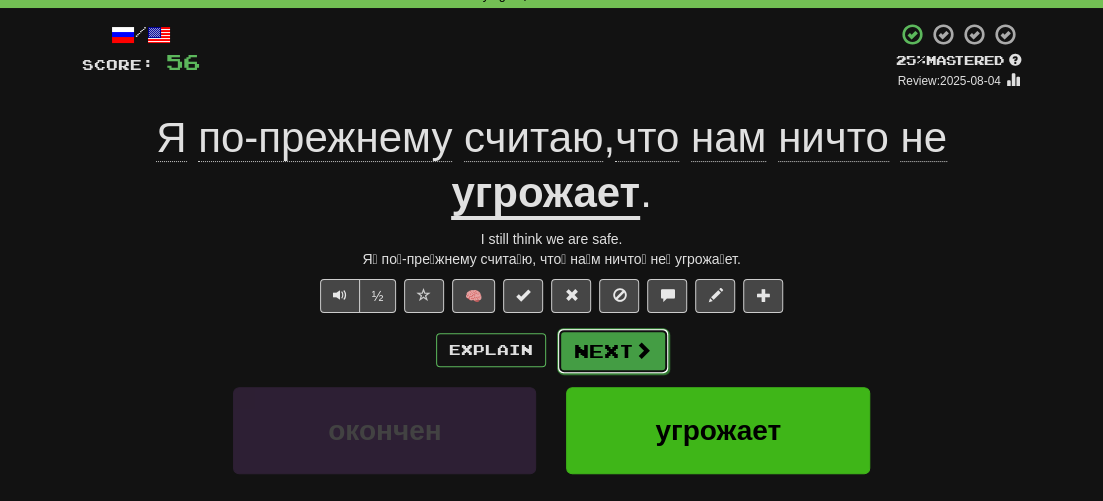 click on "Next" at bounding box center (613, 351) 